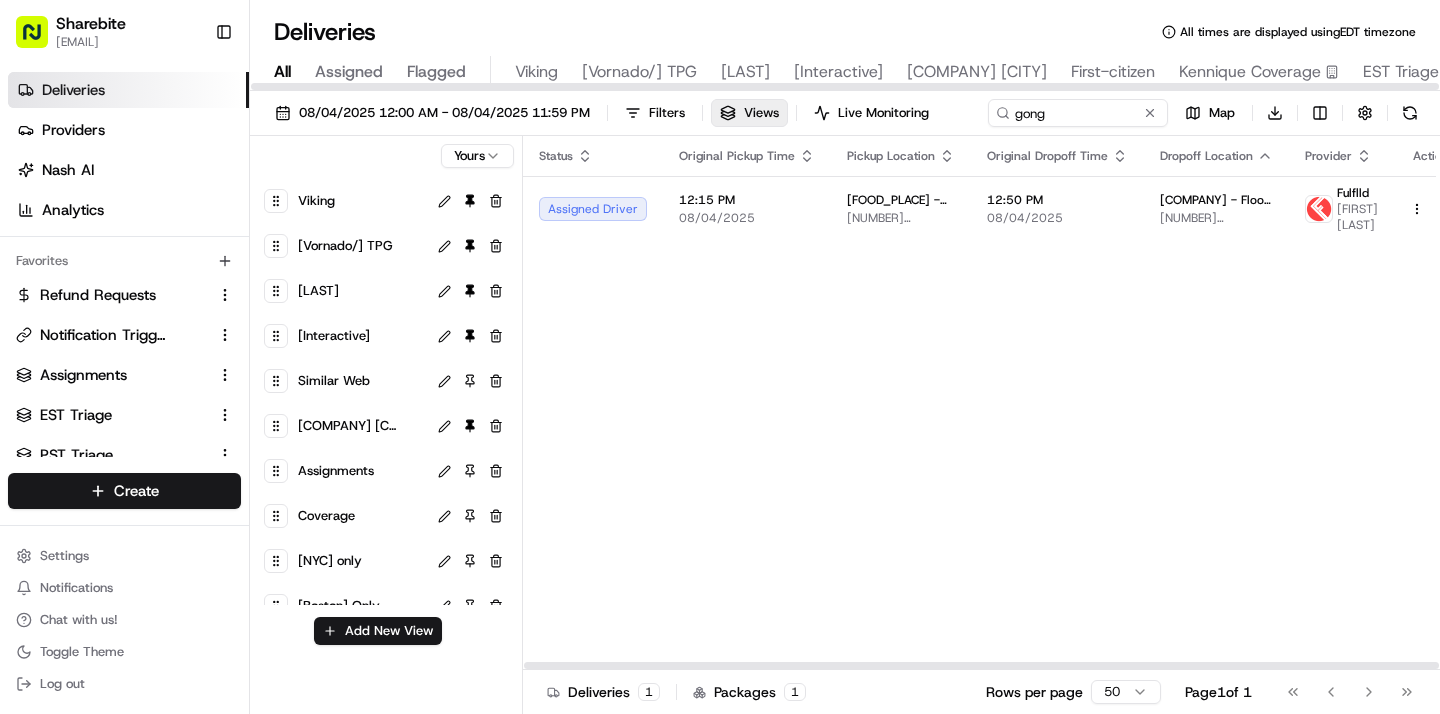 scroll, scrollTop: 0, scrollLeft: 0, axis: both 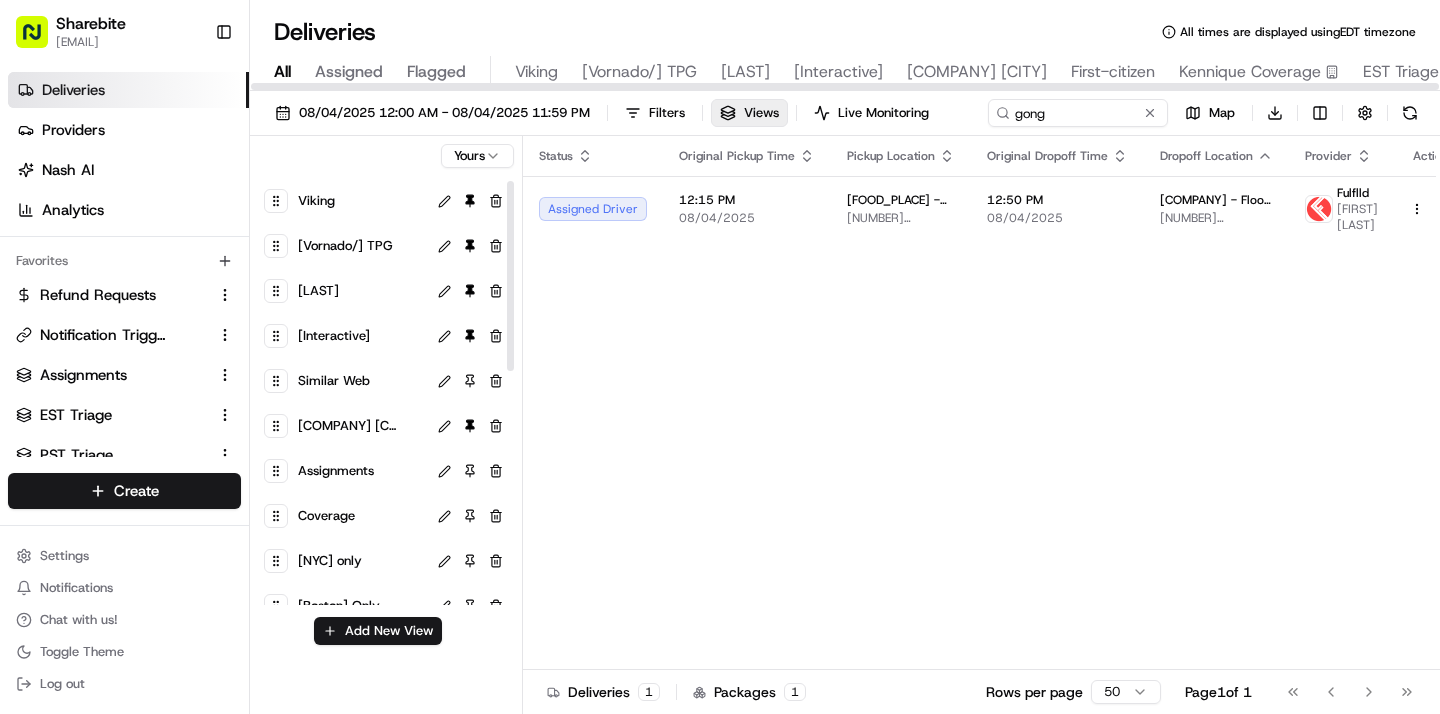 click on "[COMPANY] [COMPANY] [LAST] [LAST] Toggle Sidebar Deliveries Providers [NASH] [AI] [ANALYTICS] Favorites Refund Requests Notification Triggers Assignments [EST] Triage [PST] Triage Relay only Main Menu Members & Organization Organization Users Roles Preferences Customization Tracking Orchestration Automations Dispatch Strategy Locations Pickup Locations Dropoff Locations Billing Billing Refund Requests Integrations Notification Triggers Webhooks API Keys Request Logs Create Settings Notifications Chat with us! Toggle Theme Log out Deliveries All times are displayed using [EDT] timezone All Assigned Flagged [VIKING] [VORNADO/] [TPG] [RUSSELL] [REYNOLDS] [INTERACTIVE] [BALYASNY] [GREENQICH] [FIRST] [CITIZEN] [LAST] Coverage [EST] Triage [PST] Triage [DATE] [TIME] - [DATE] [TIME] Filters Views Live Monitoring [GONG] Map Download Yours [VIKING] [VORNADO/] [TPG] [RUSSELL] [REYNOLDS] [INTERACTIVE] [SIMILAR] [WEB] [BALYASNY] [GREENQICH] Assignments Coverage [NYC] only [BOSTON] Only Relay only Individual Orders [POINT72] [KARDASHIANS] [EST] Triage" at bounding box center (720, 357) 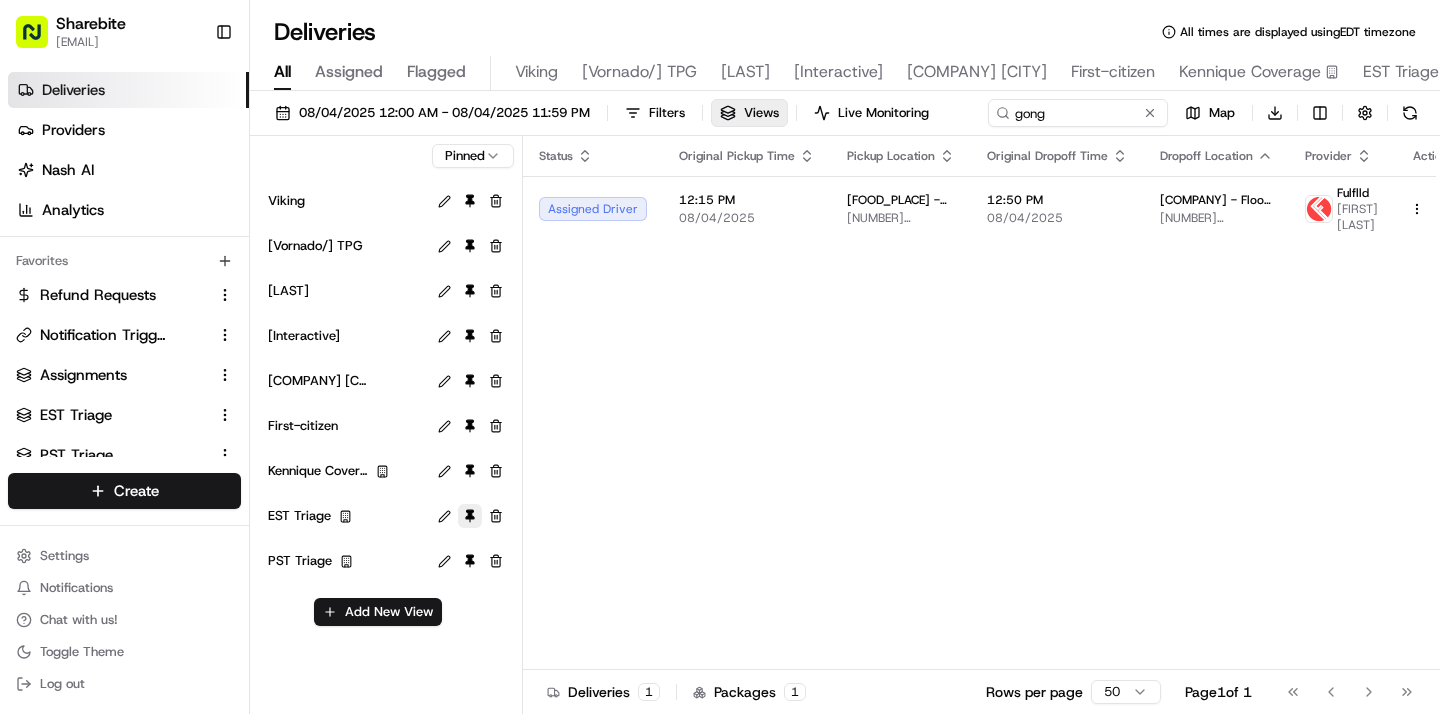 click at bounding box center [470, 516] 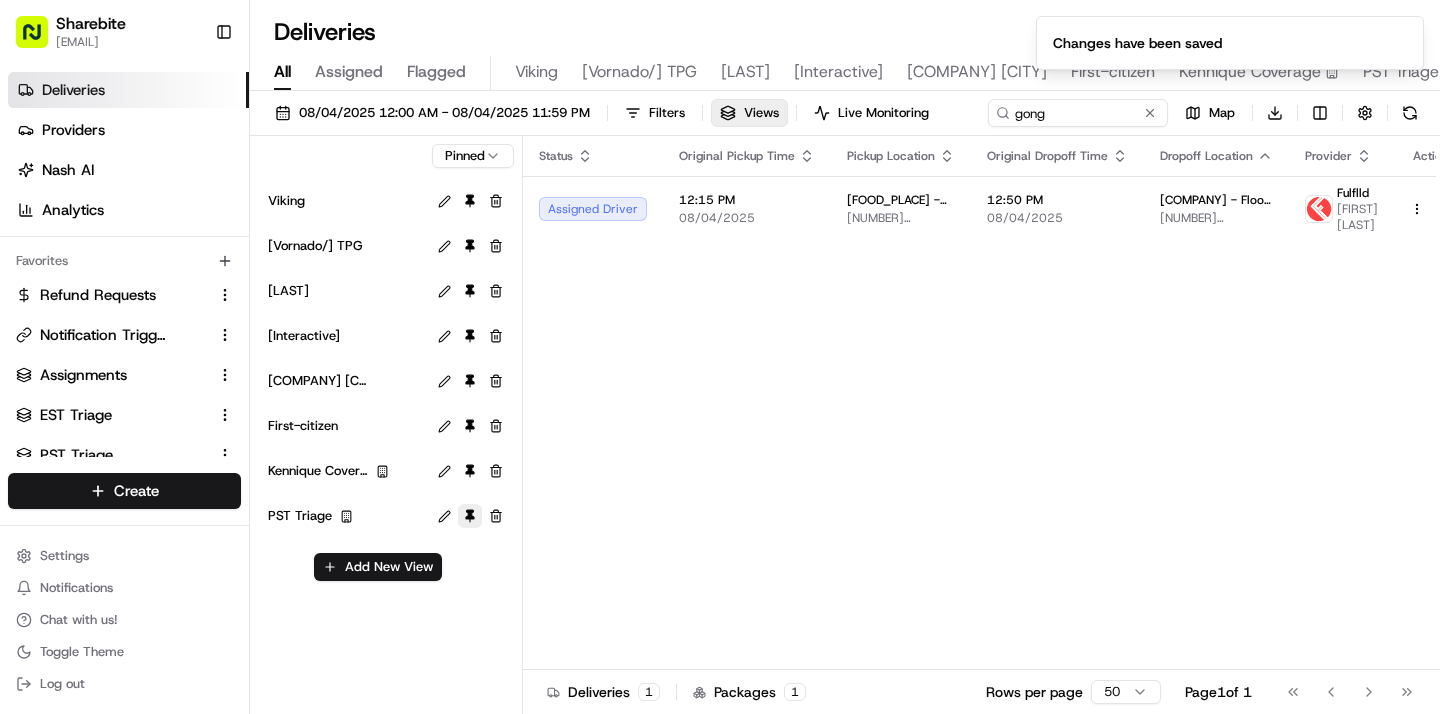 click at bounding box center (470, 516) 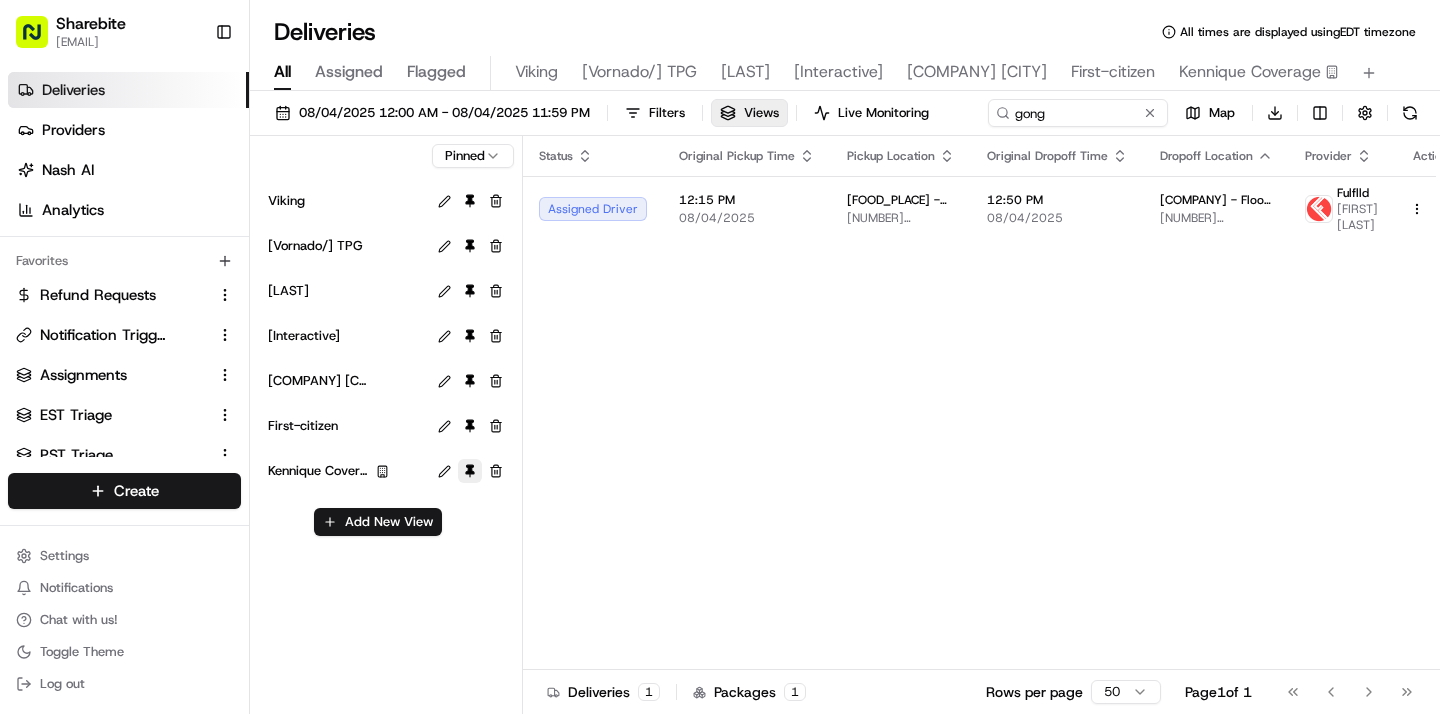 click at bounding box center (470, 471) 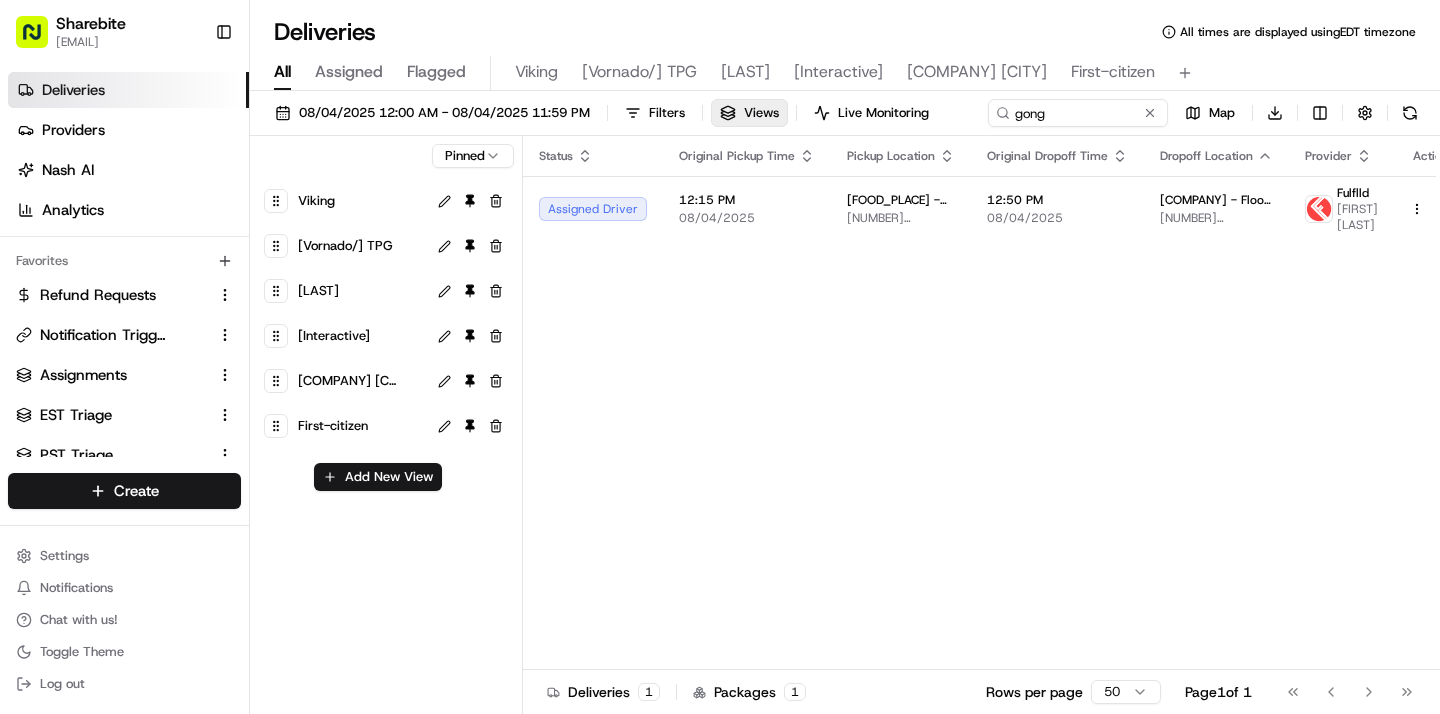 click on "[COMPANY] [COMPANY] [LAST] [LAST] Coverage [EST] [PST] [RELAY] [MAIN] [MEMBERS] & [ORGANIZATION] [ORGANIZATION] [USERS] [ROLES] [PREFERENCES] [CUSTOMIZATION] [TRACKING] [ORCHESTRATION] [AUTOMATIONS] [DISPATCH] [STRATEGY] [LOCATIONS] [PICKUP] [LOCATIONS] [DROPOFF] [LOCATIONS] [BILLING] [BILLING] [REFUND] [REQUESTS] [INTEGRATIONS] [NOTIFICATION] [TRIGGERS] [WEBHOOKS] [API] [KEYS] [REQUEST] [LOGS] [CREATE] [SETTINGS] [NOTIFICATIONS] [CHAT] with us! Toggle Theme Log out Deliveries All times are displayed using [EDT] timezone All Assigned Flagged [VIKING] [VORNADO/] [TPG] [RUSSELL] [REYNOLDS] [INTERACTIVE] [BALYASNY] [GREENQICH] [FIRST] [CITIZEN] [DATE] [TIME] - [DATE] [TIME] Filters Views Live Monitoring [GONG] Map Download Pinned [VIKING] [VORNADO/] [TPG] [RUSSELL] [REYNOLDS] [INTERACTIVE] [BALYASNY] [GREENQICH] Add New View Status Original Pickup Time Pickup Location Original Dropoff Time Dropoff Location Provider Action Assigned Driver [TIME] [NUMBER]" at bounding box center [720, 357] 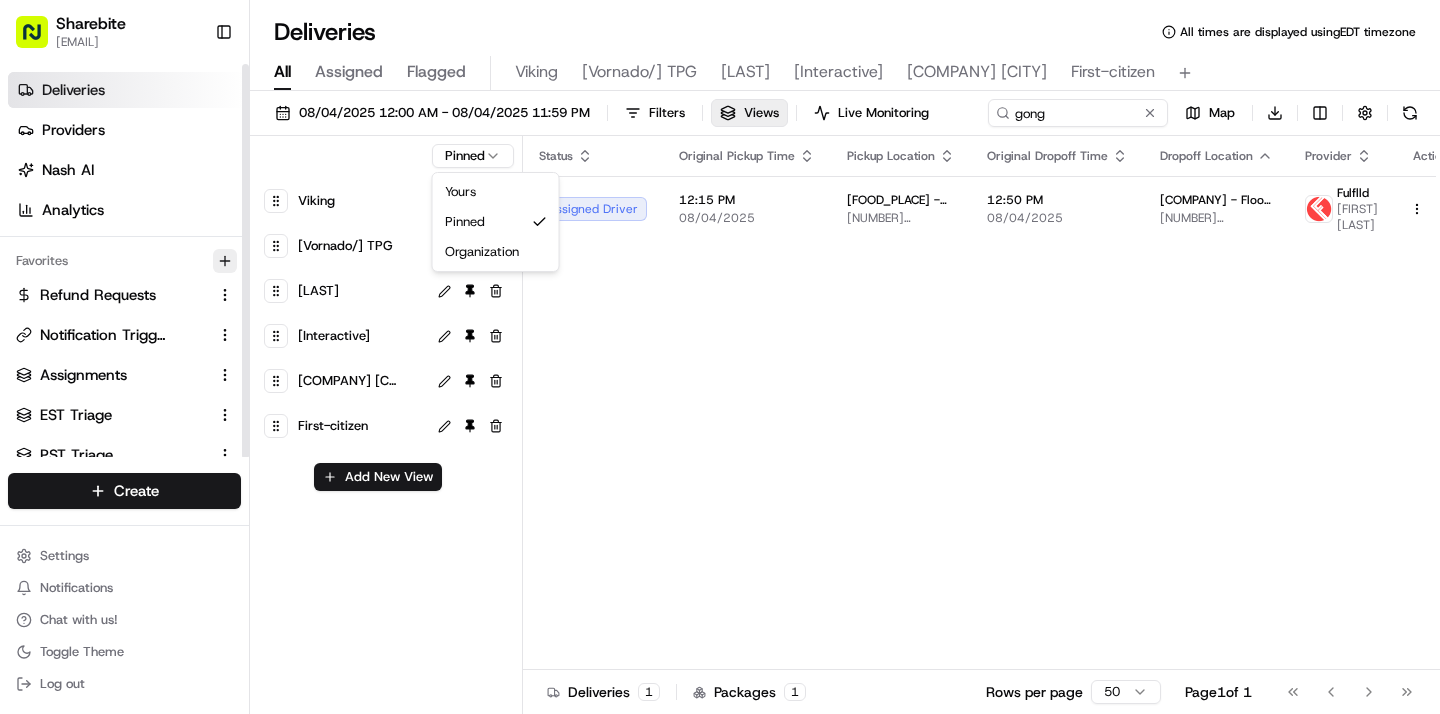 click 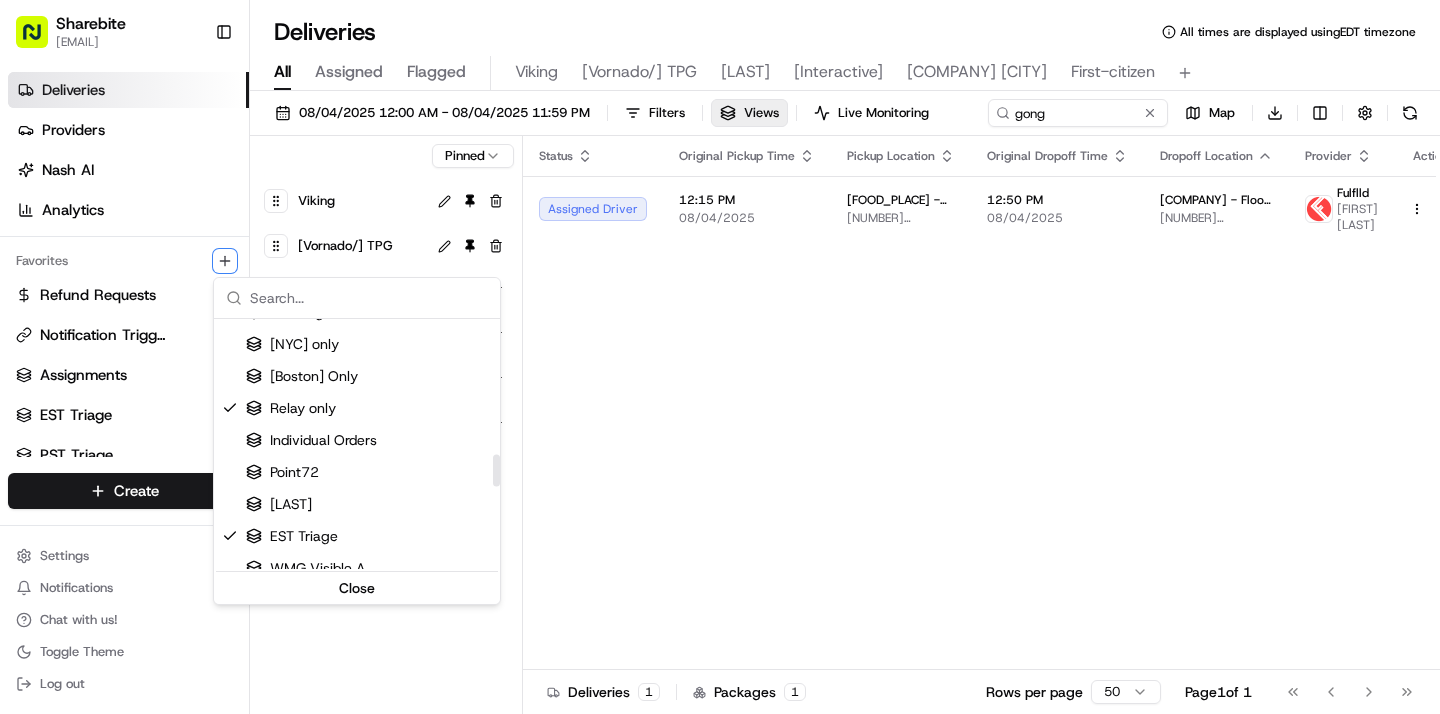 scroll, scrollTop: 1075, scrollLeft: 0, axis: vertical 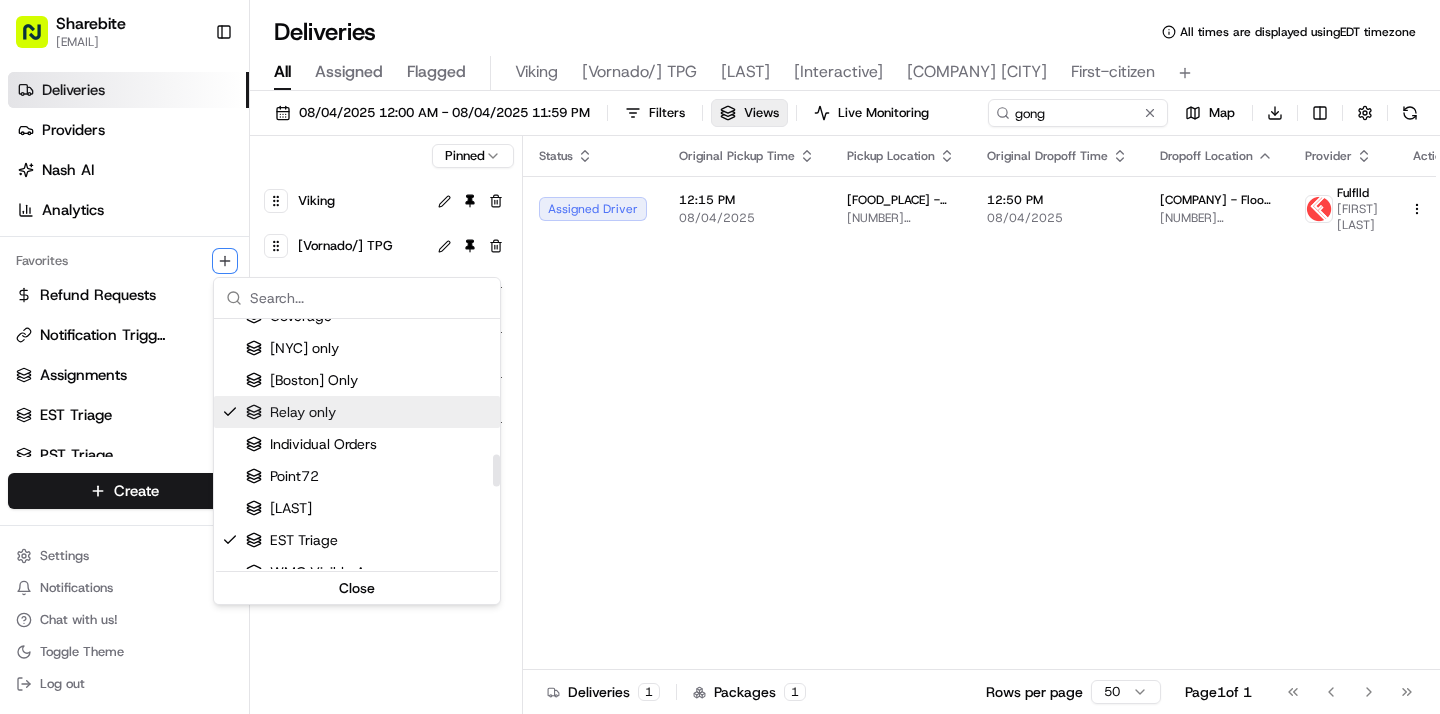 click on "[COMPANY] [COMPANY] [LAST] [LAST] Coverage [EST] [PST] [RELAY] [MAIN] [MEMBERS] & [ORGANIZATION] [ORGANIZATION] [USERS] [ROLES] [PREFERENCES] [CUSTOMIZATION] [TRACKING] [ORCHESTRATION] [AUTOMATIONS] [DISPATCH] [STRATEGY] [LOCATIONS] [PICKUP] [LOCATIONS] [DROPOFF] [LOCATIONS] [BILLING] [BILLING] [REFUND] [REQUESTS] [INTEGRATIONS] [NOTIFICATION] [TRIGGERS] [WEBHOOKS] [API] [KEYS] [REQUEST] [LOGS] [CREATE] [SETTINGS] [NOTIFICATIONS] [CHAT] with us! Toggle Theme Log out Deliveries All times are displayed using [EDT] timezone All Assigned Flagged [VIKING] [VORNADO/] [TPG] [RUSSELL] [REYNOLDS] [INTERACTIVE] [BALYASNY] [GREENQICH] [FIRST] [CITIZEN] [DATE] [TIME] - [DATE] [TIME] Filters Views Live Monitoring [GONG] Map Download Pinned [VIKING] [VORNADO/] [TPG] [RUSSELL] [REYNOLDS] [INTERACTIVE] [BALYASNY] [GREENQICH] Add New View Status Original Pickup Time Pickup Location Original Dropoff Time Dropoff Location Provider Action Assigned Driver [TIME] [NUMBER]" at bounding box center [720, 357] 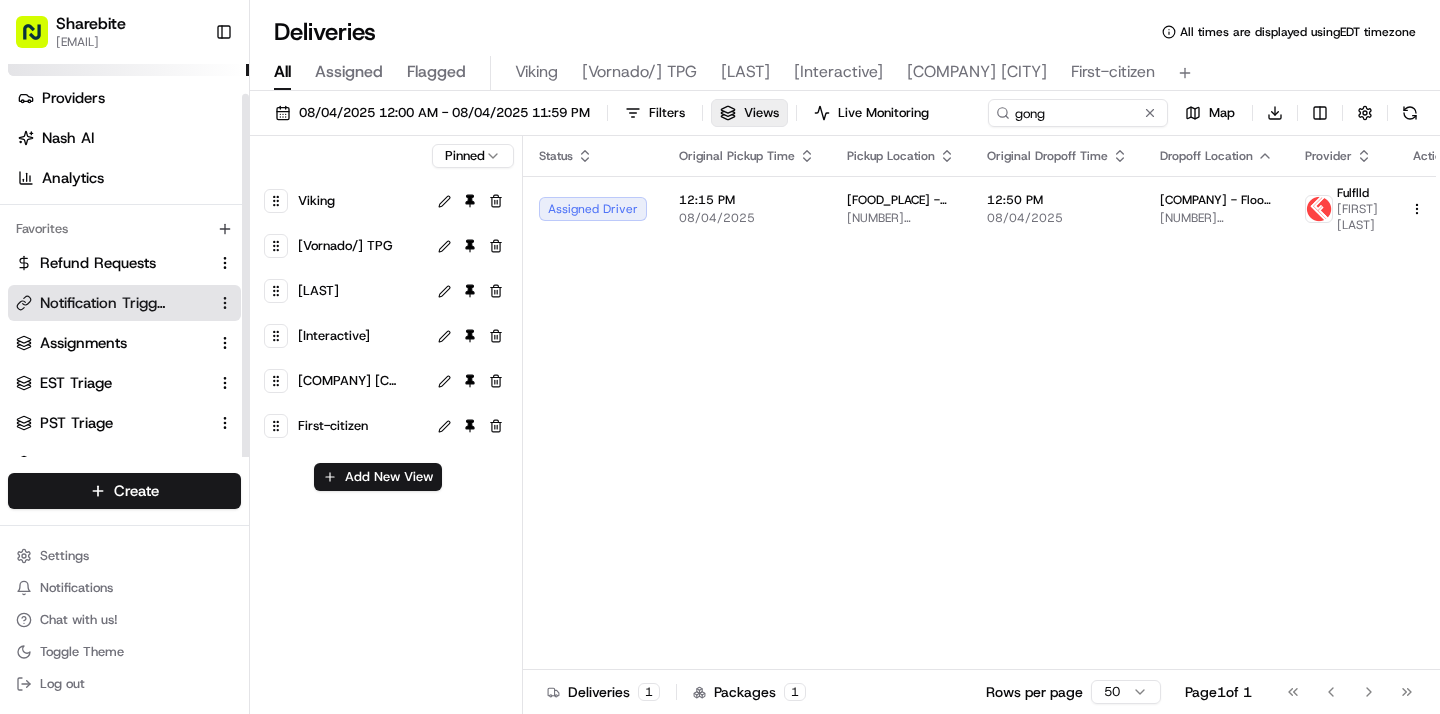 scroll, scrollTop: 29, scrollLeft: 0, axis: vertical 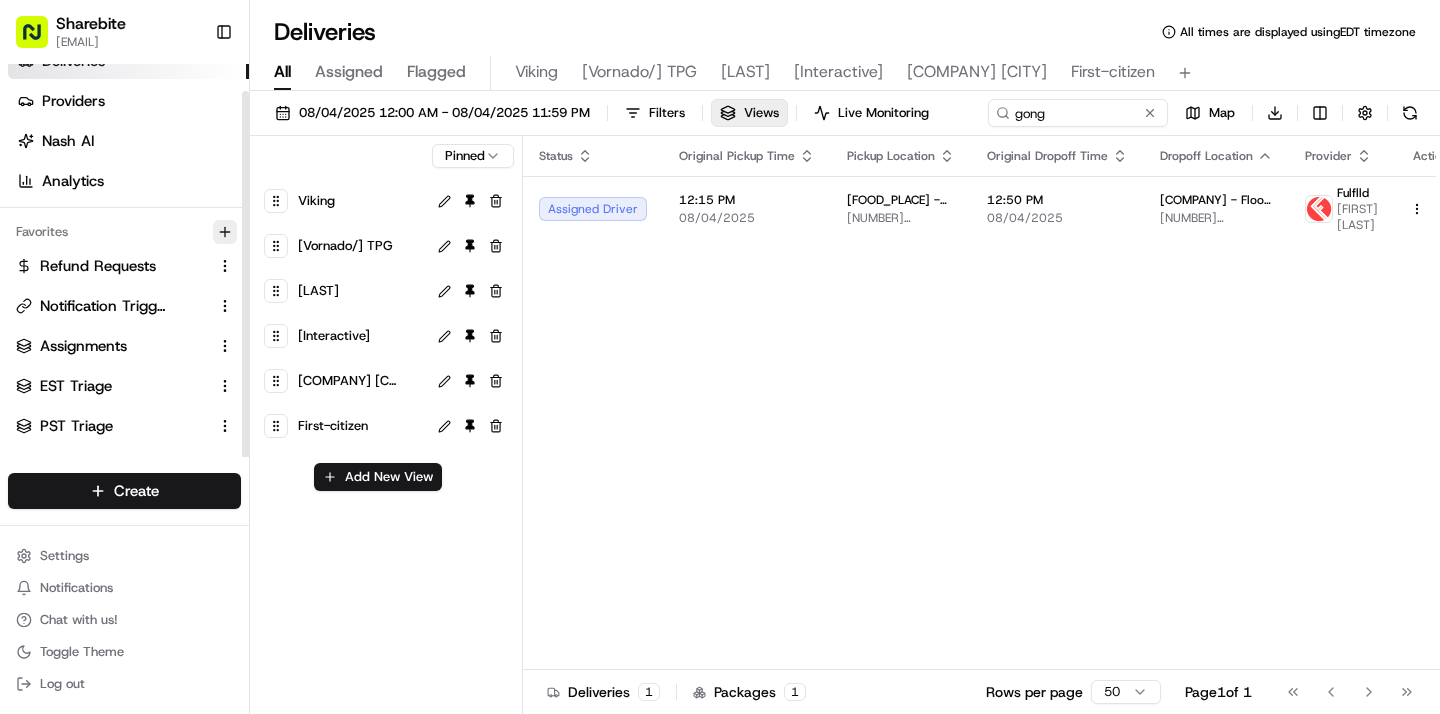 click 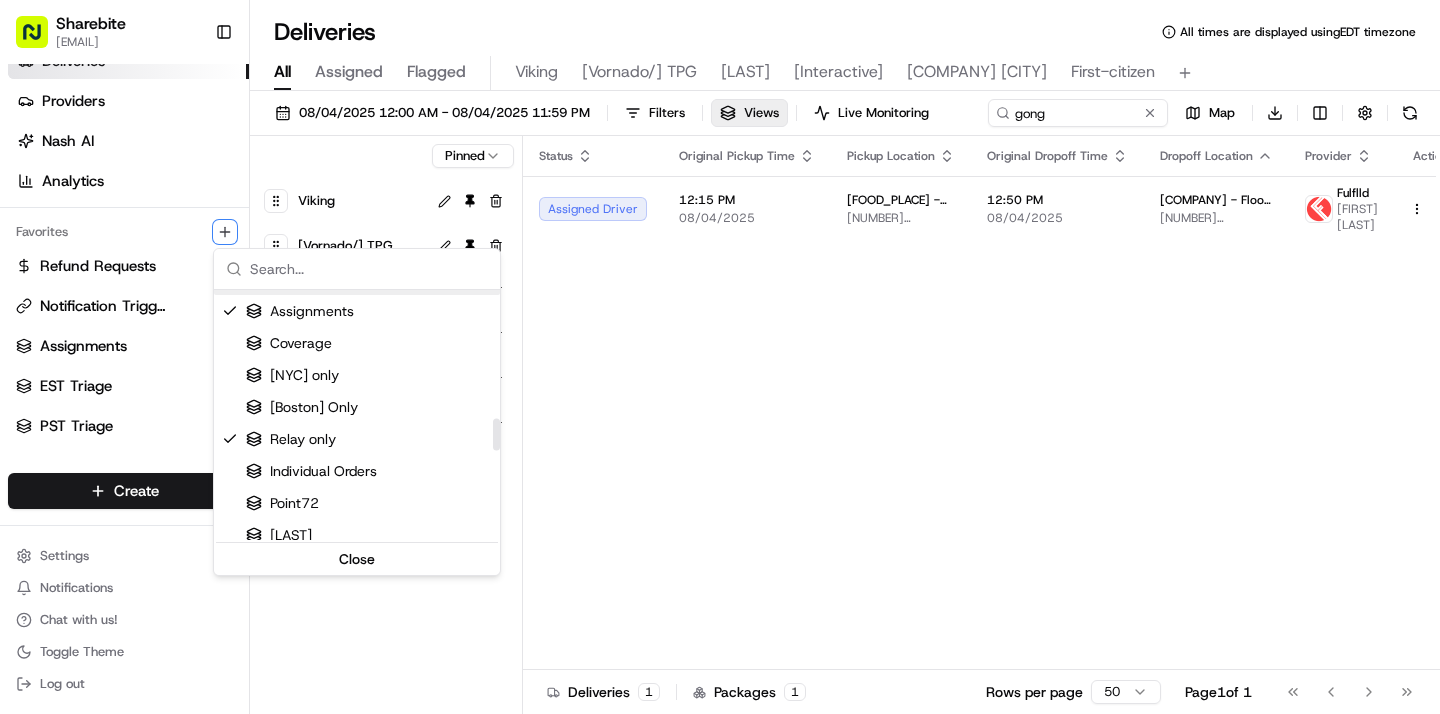 scroll, scrollTop: 1042, scrollLeft: 0, axis: vertical 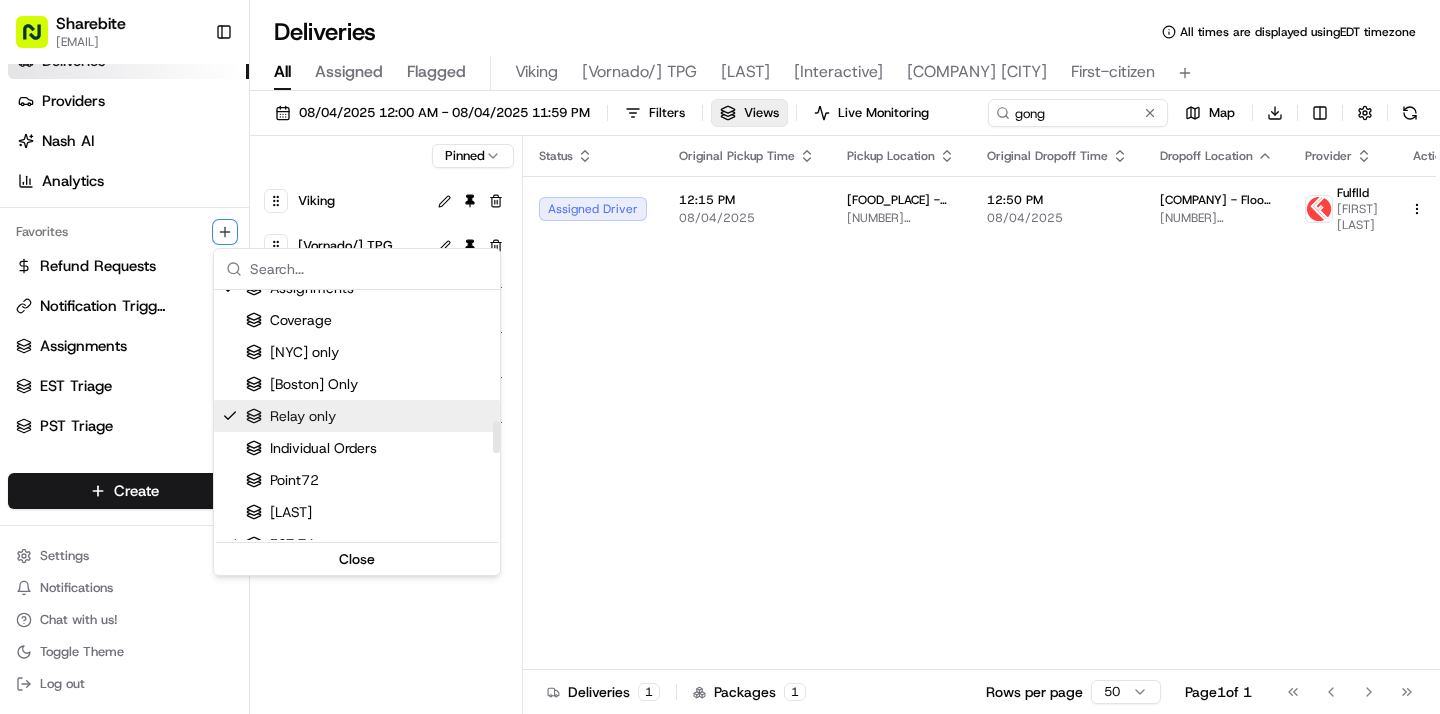 click at bounding box center (230, 416) 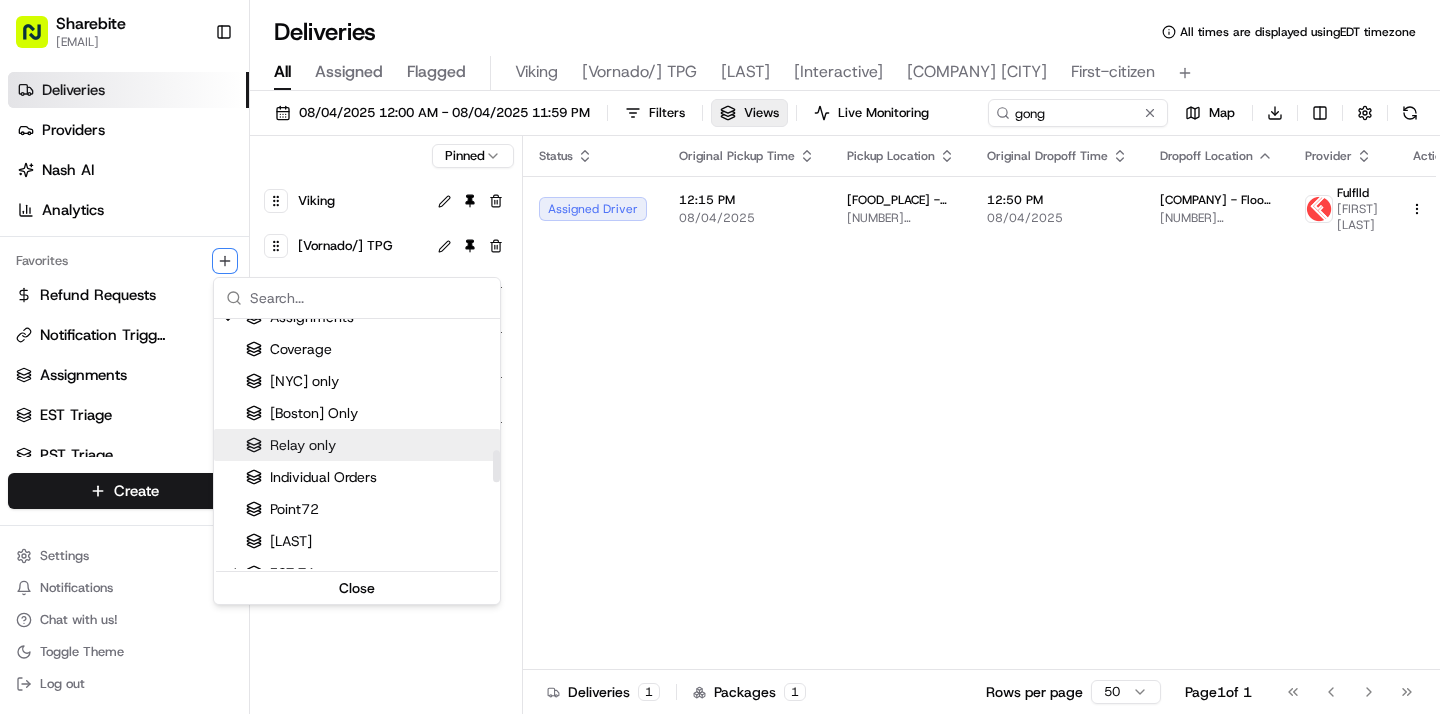 click on "Relay only" at bounding box center (357, 445) 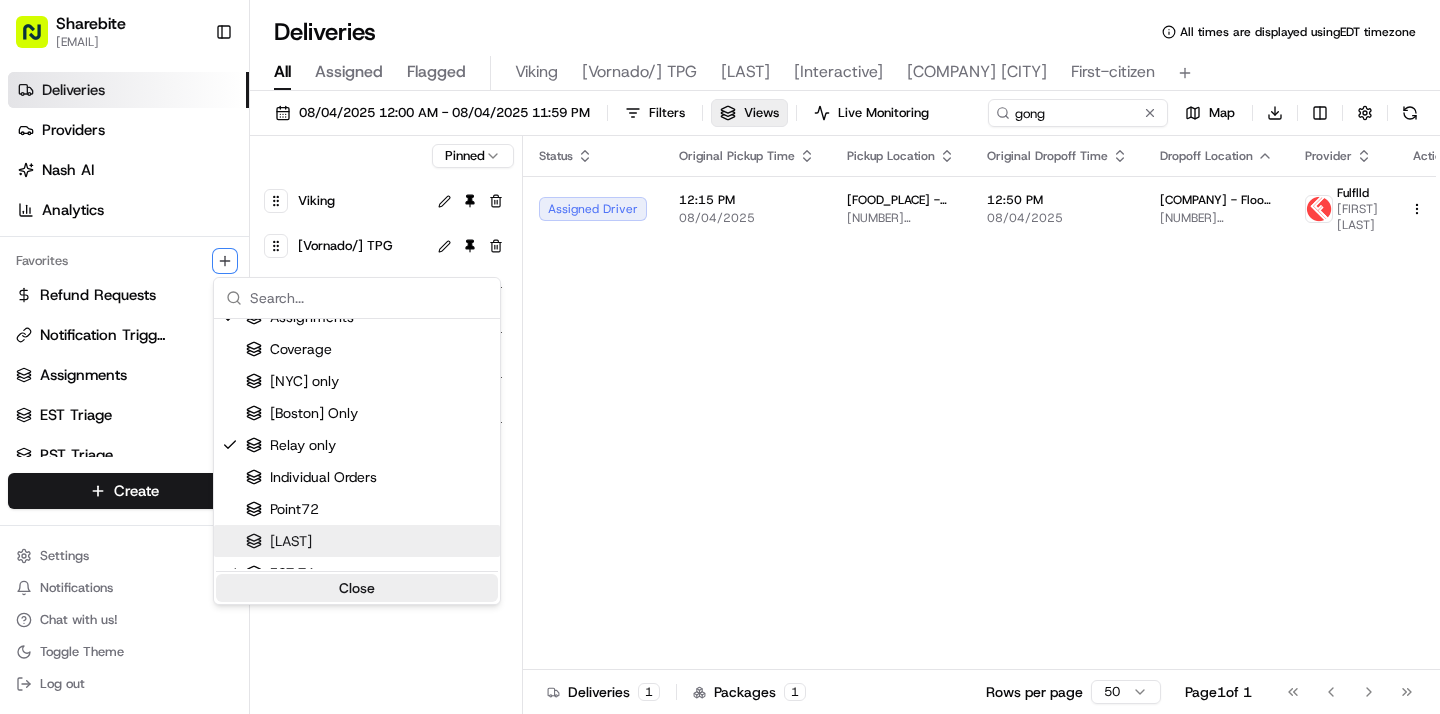 click on "Close" at bounding box center (357, 588) 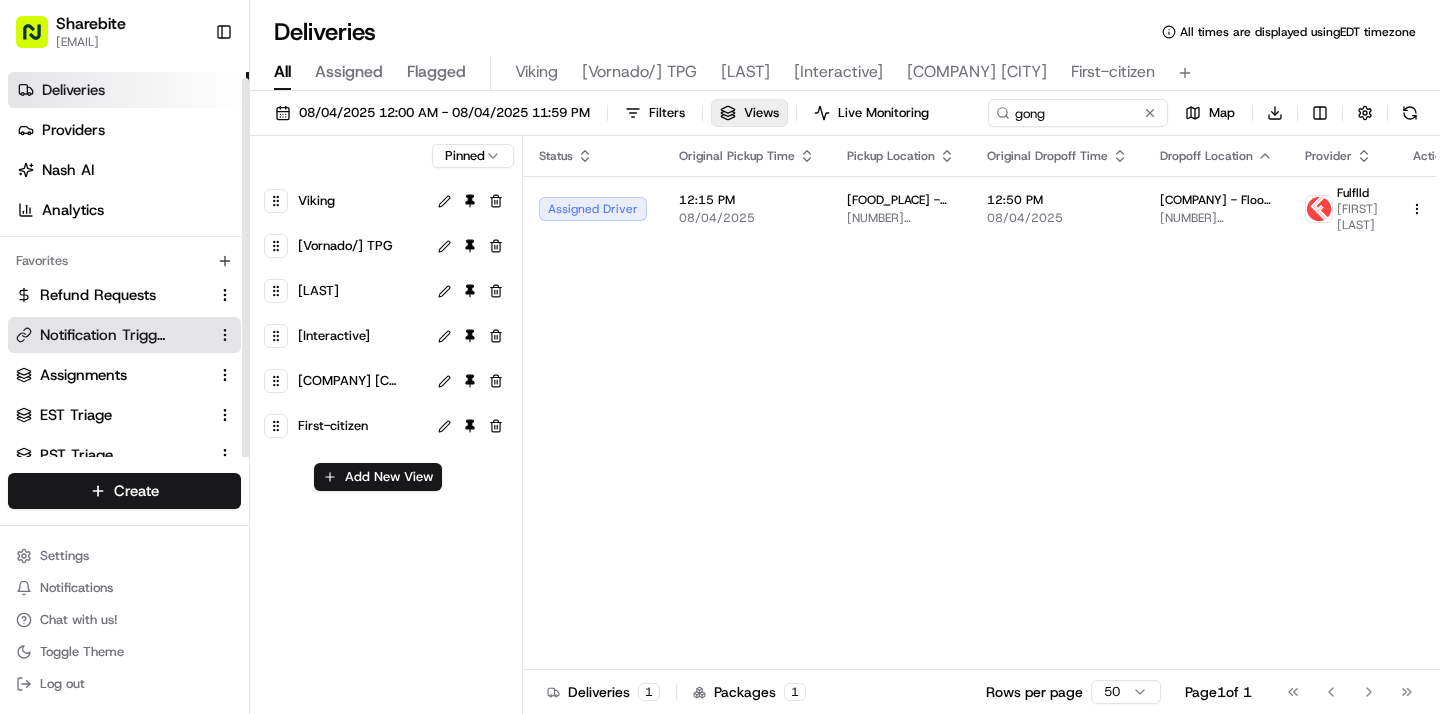 scroll, scrollTop: 32, scrollLeft: 0, axis: vertical 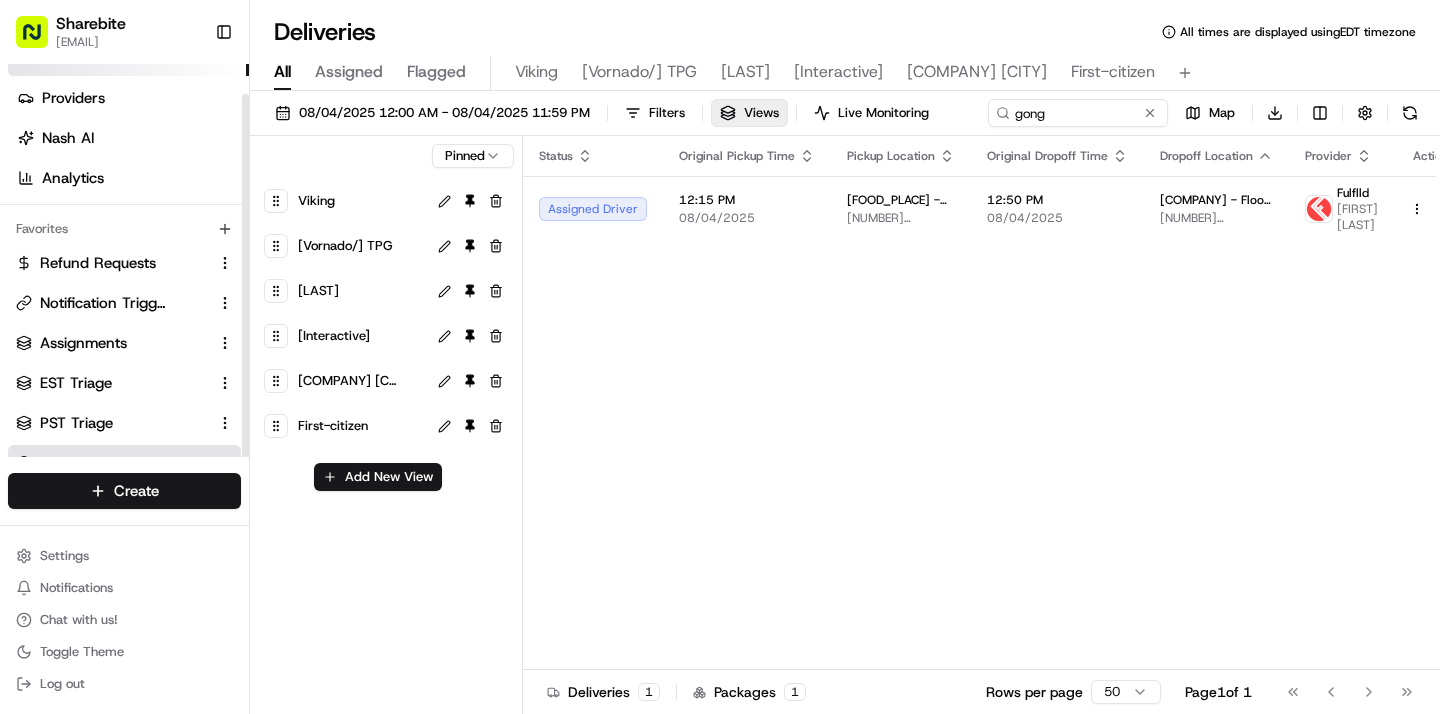click on "Relay only" at bounding box center [112, 463] 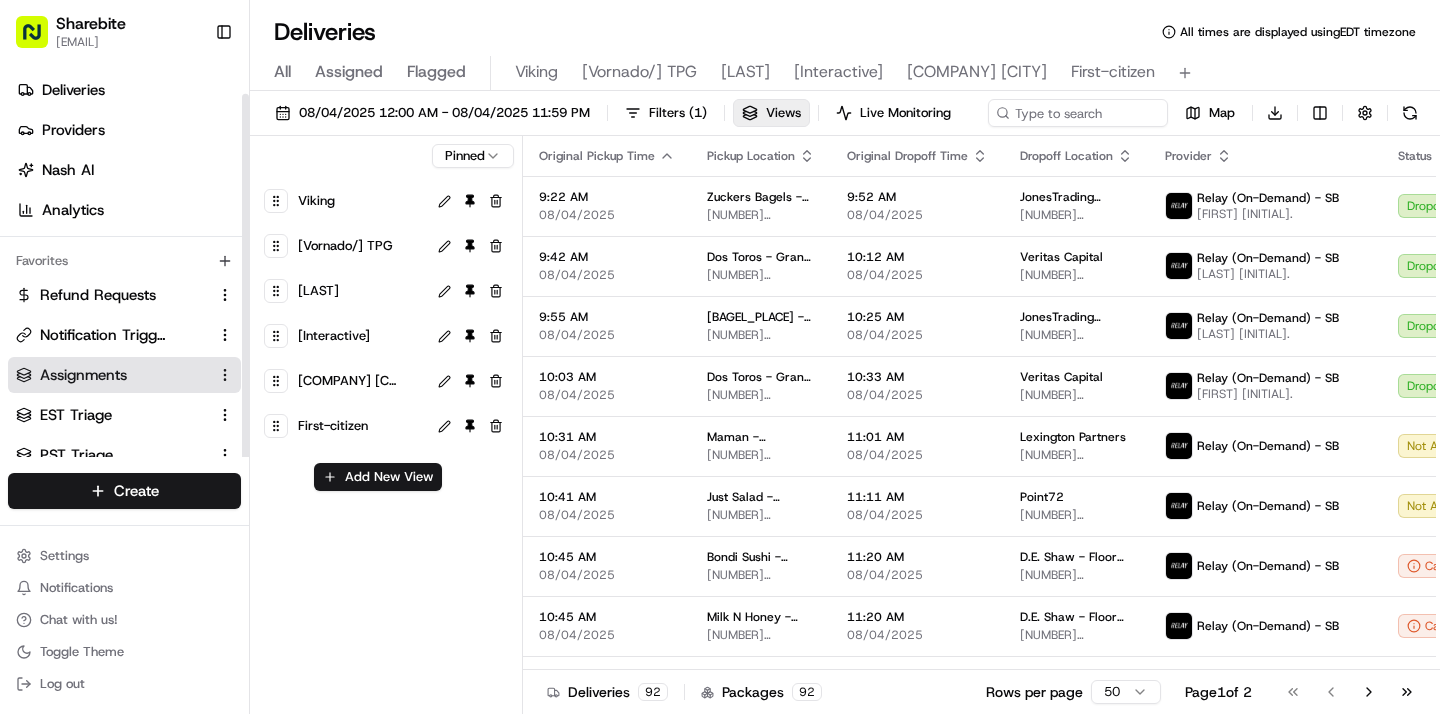 scroll, scrollTop: 32, scrollLeft: 0, axis: vertical 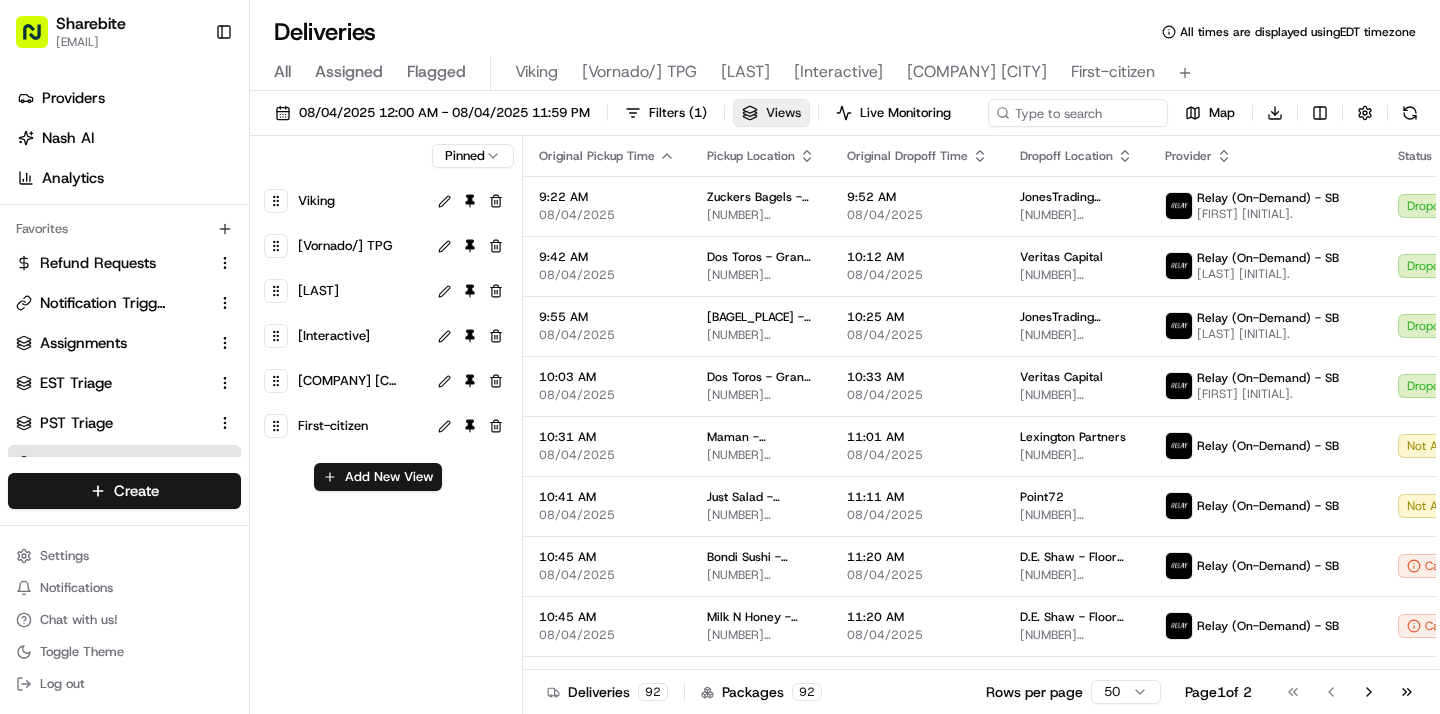 click on "Views" at bounding box center [771, 113] 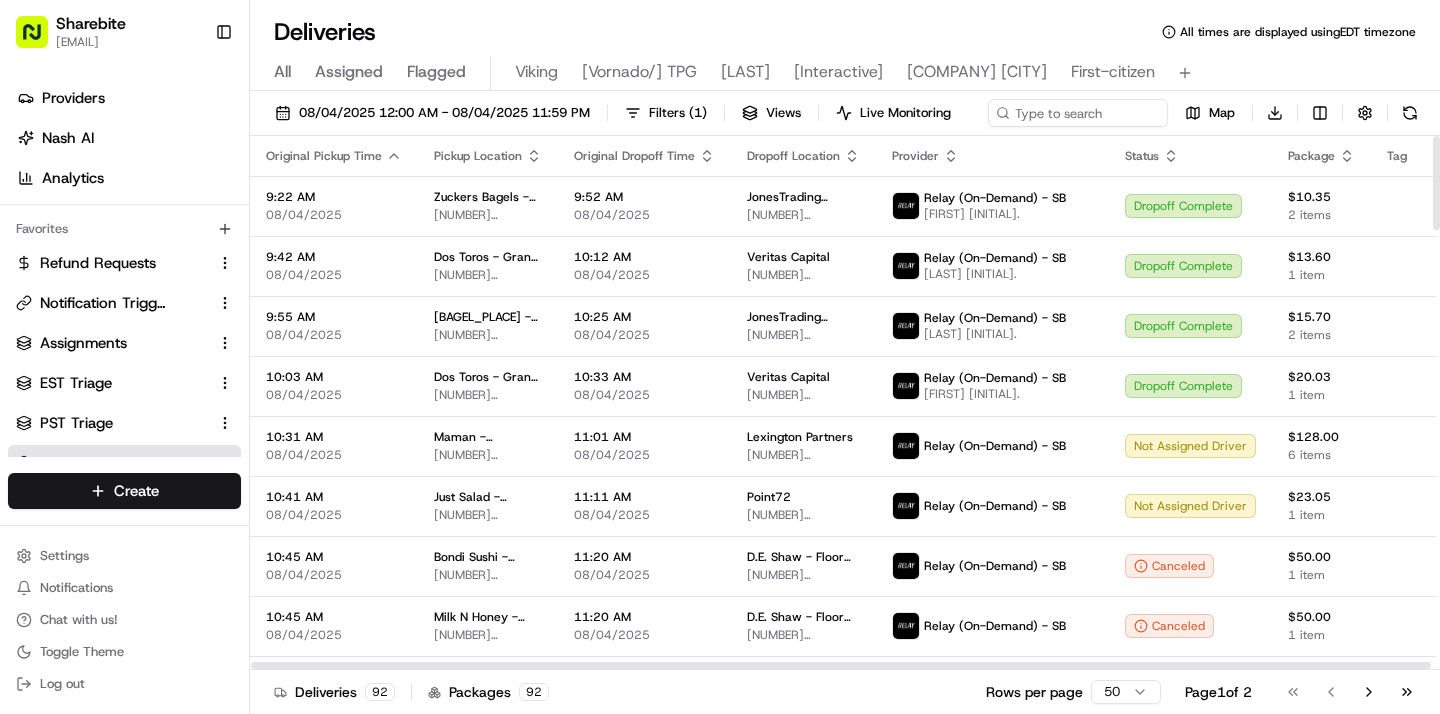 click 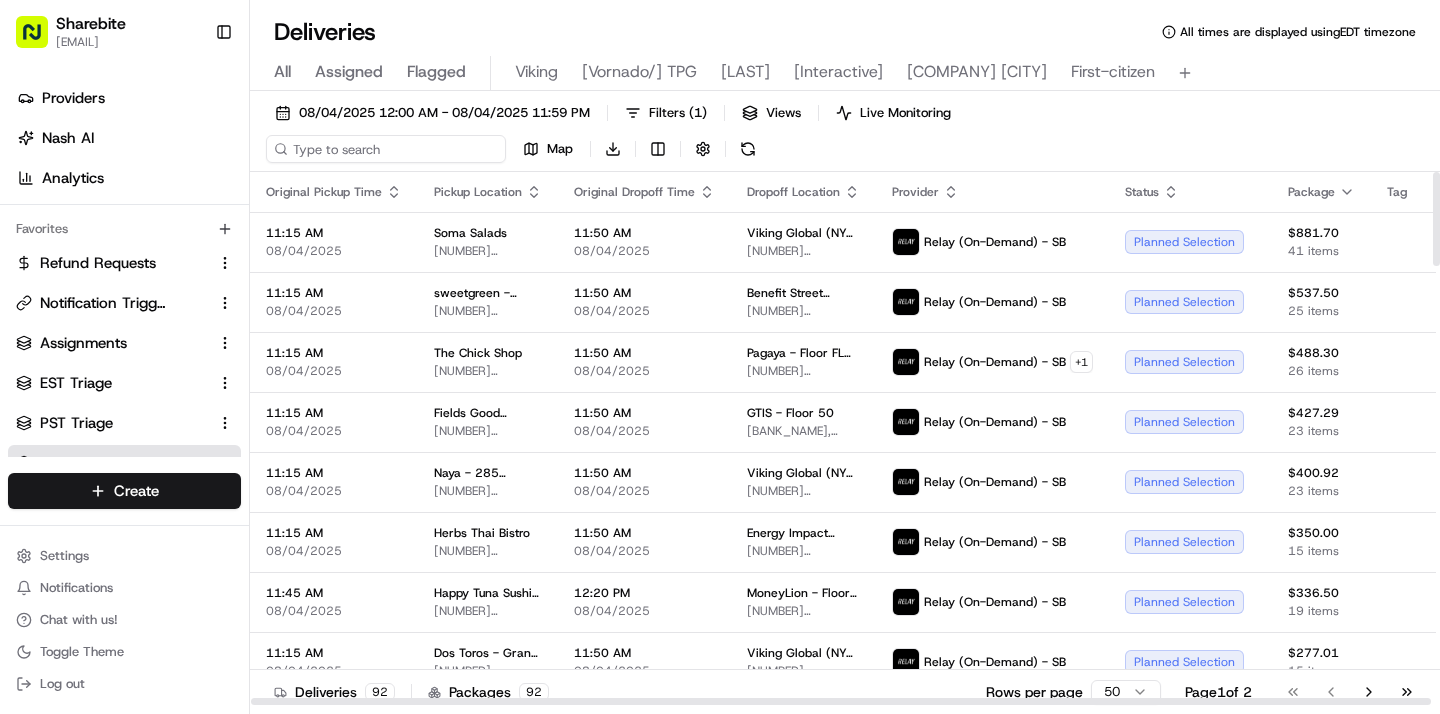 click at bounding box center [386, 149] 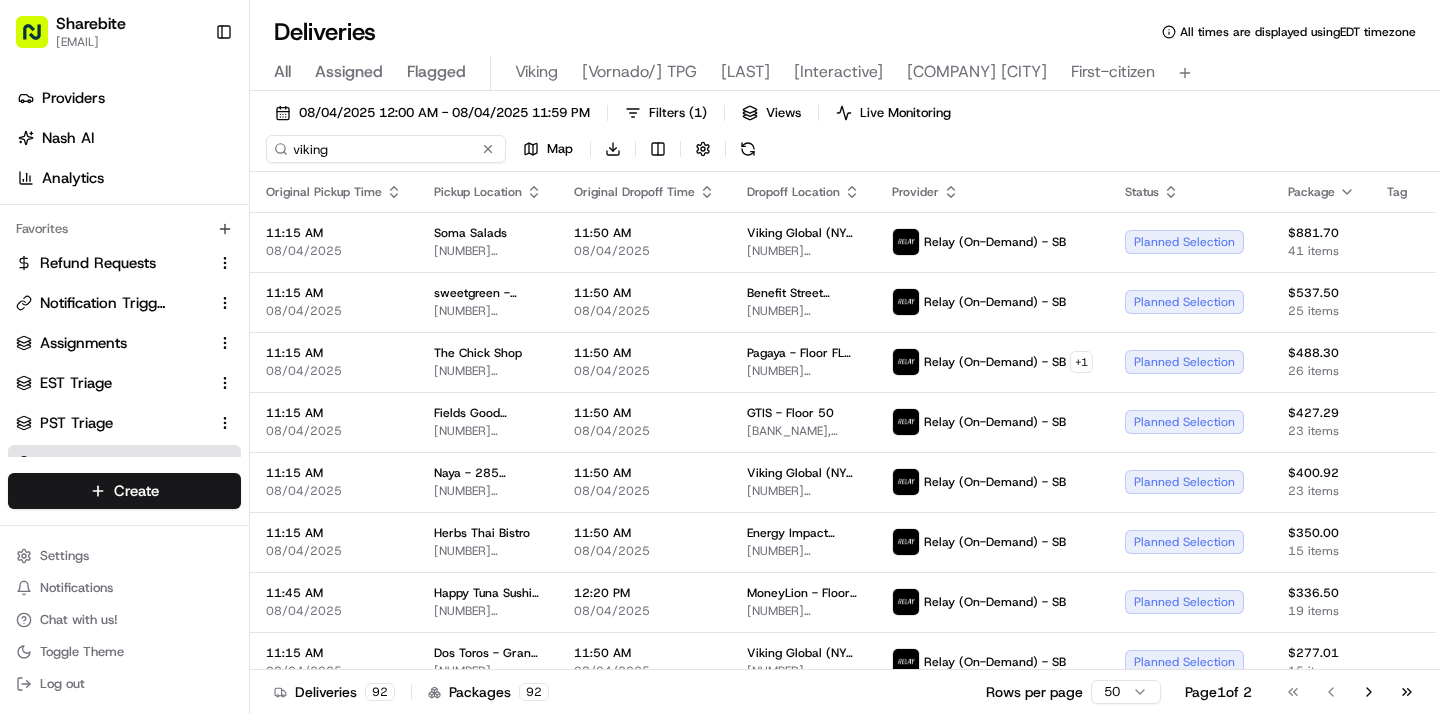 type on "viking" 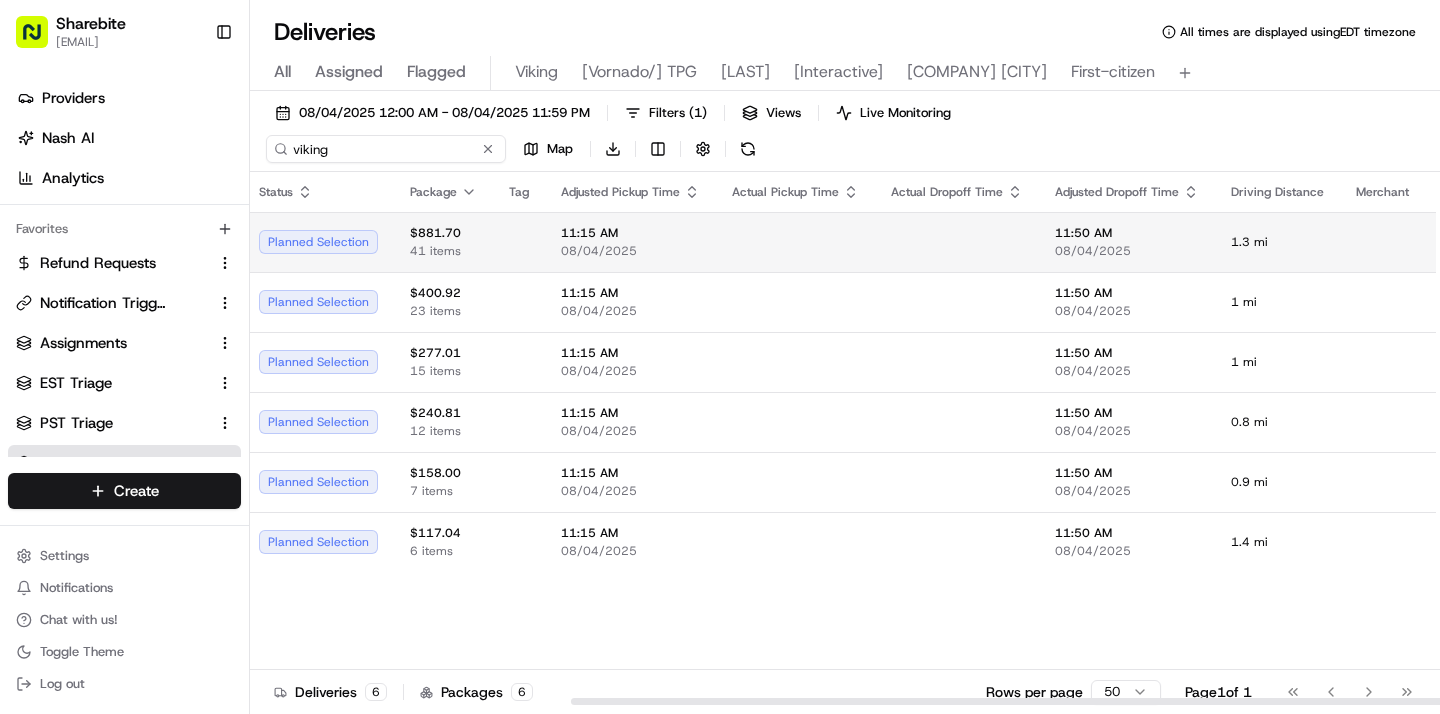 scroll, scrollTop: 0, scrollLeft: 974, axis: horizontal 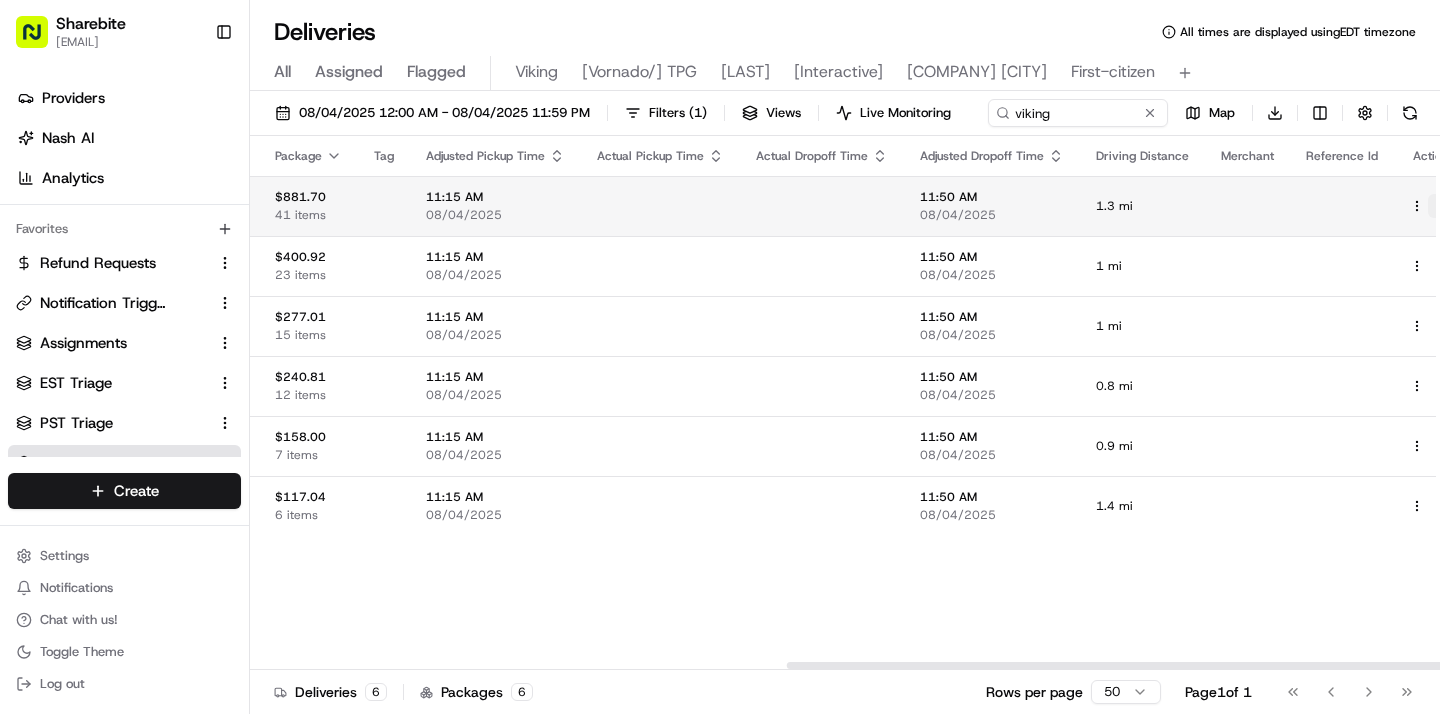 click at bounding box center [1440, 206] 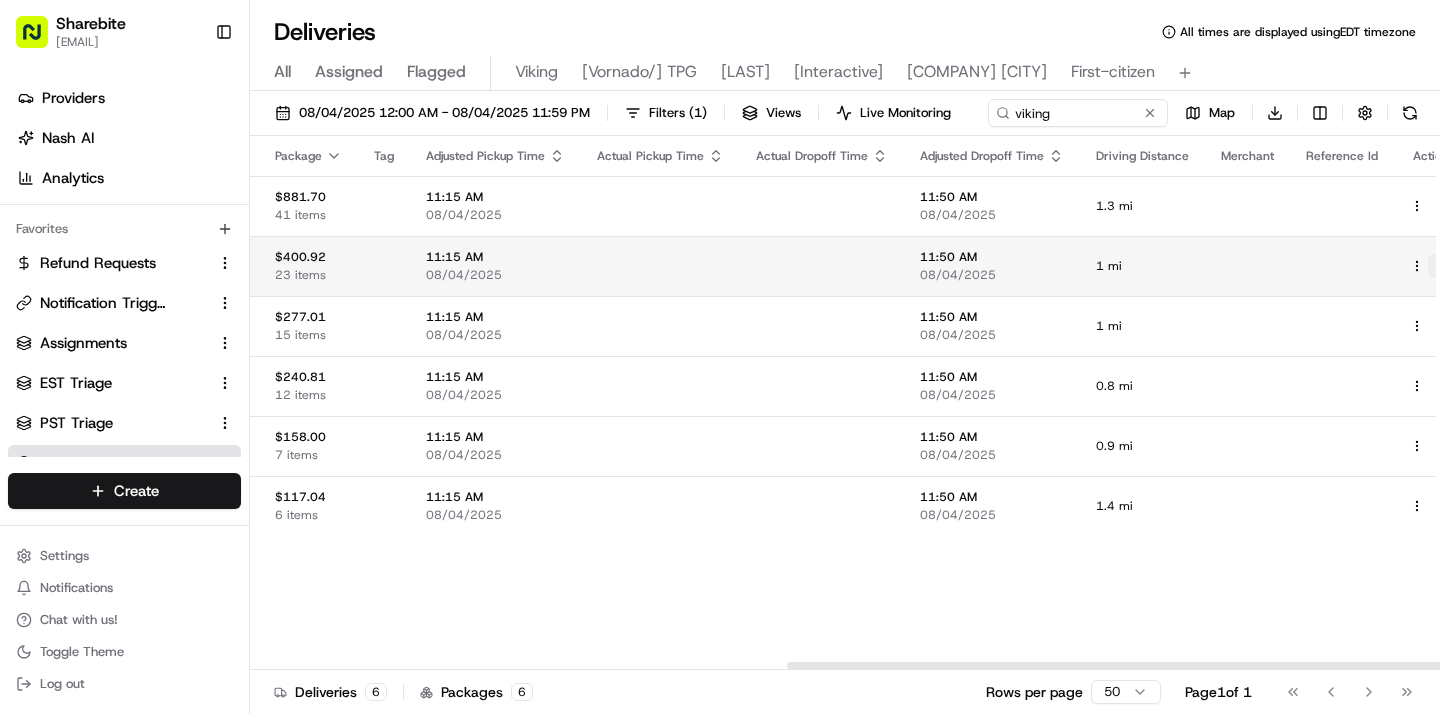 click at bounding box center (1440, 266) 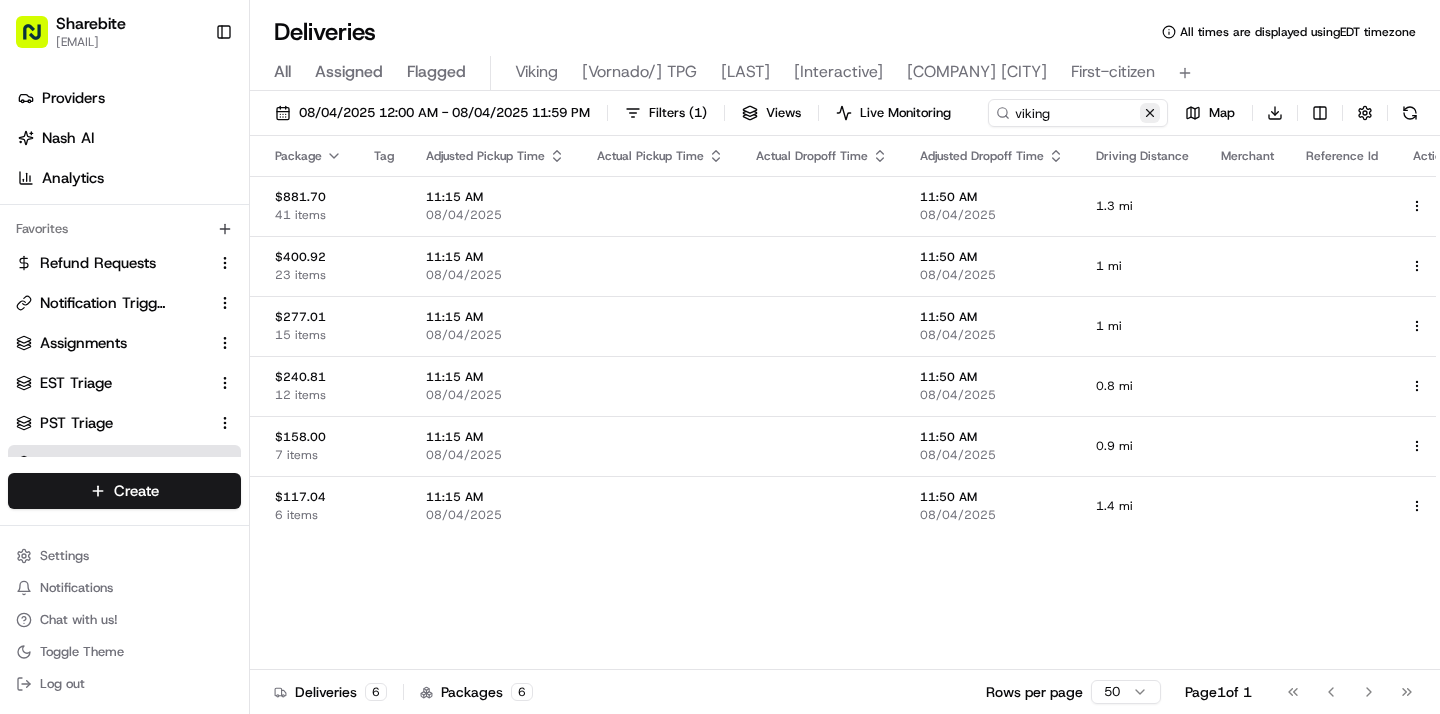click at bounding box center (1150, 113) 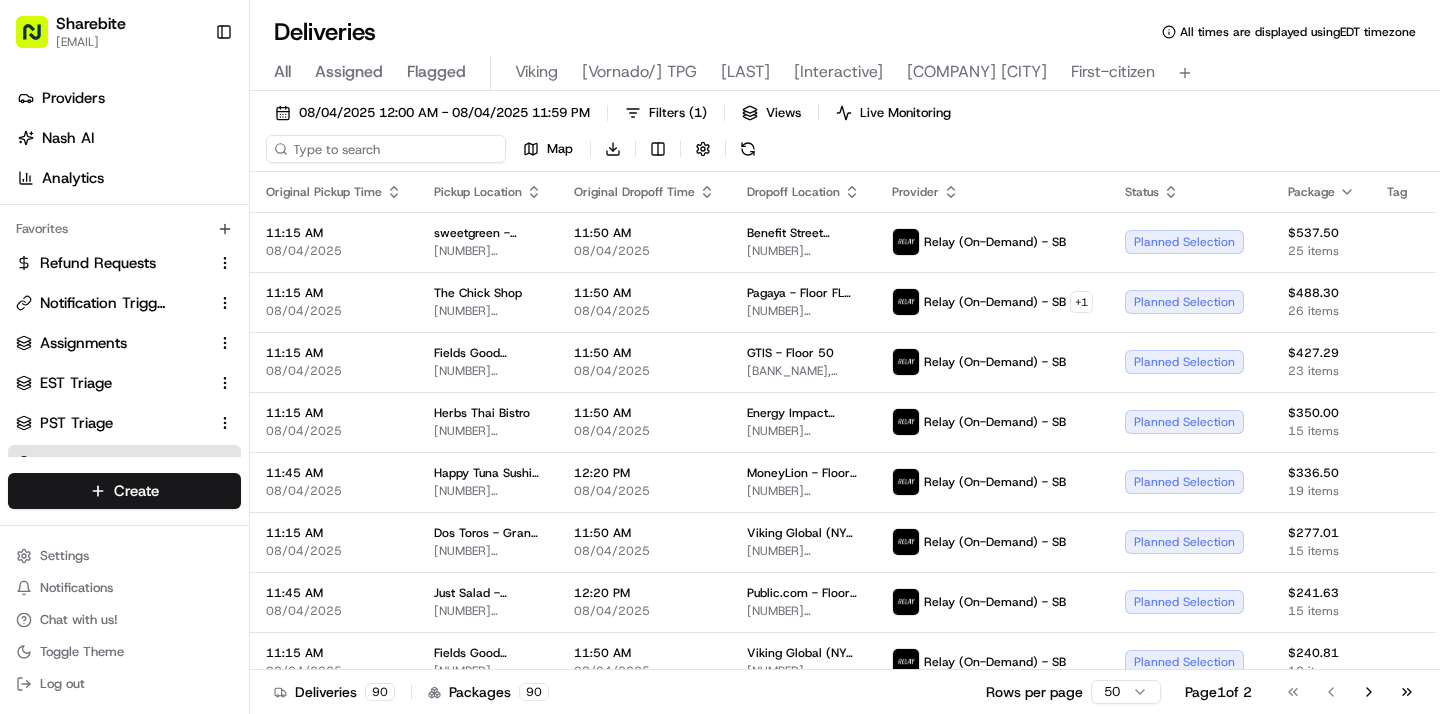 click on "[DATE] [TIME] - [DATE] [TIME] Filters ( [NUMBER] ) Views Live Monitoring Map Download" at bounding box center [845, 135] 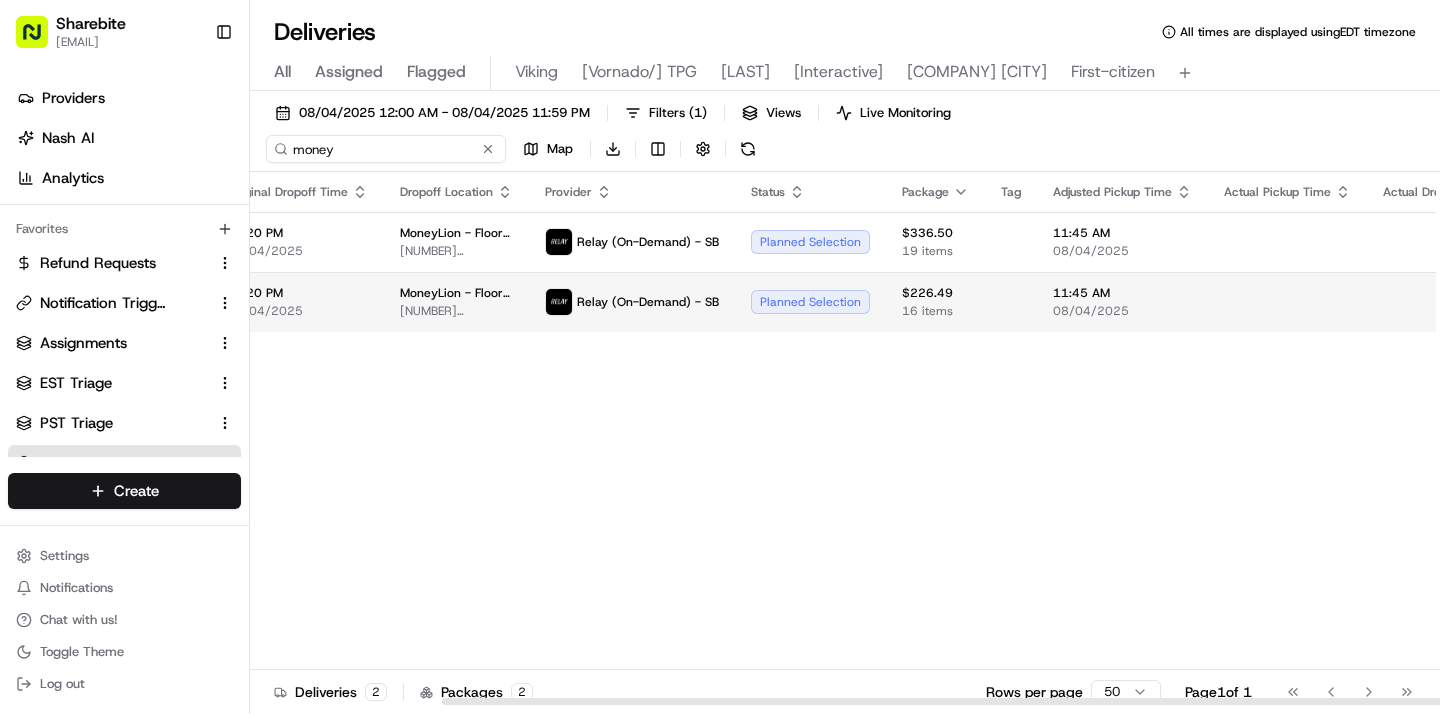 scroll, scrollTop: 0, scrollLeft: 974, axis: horizontal 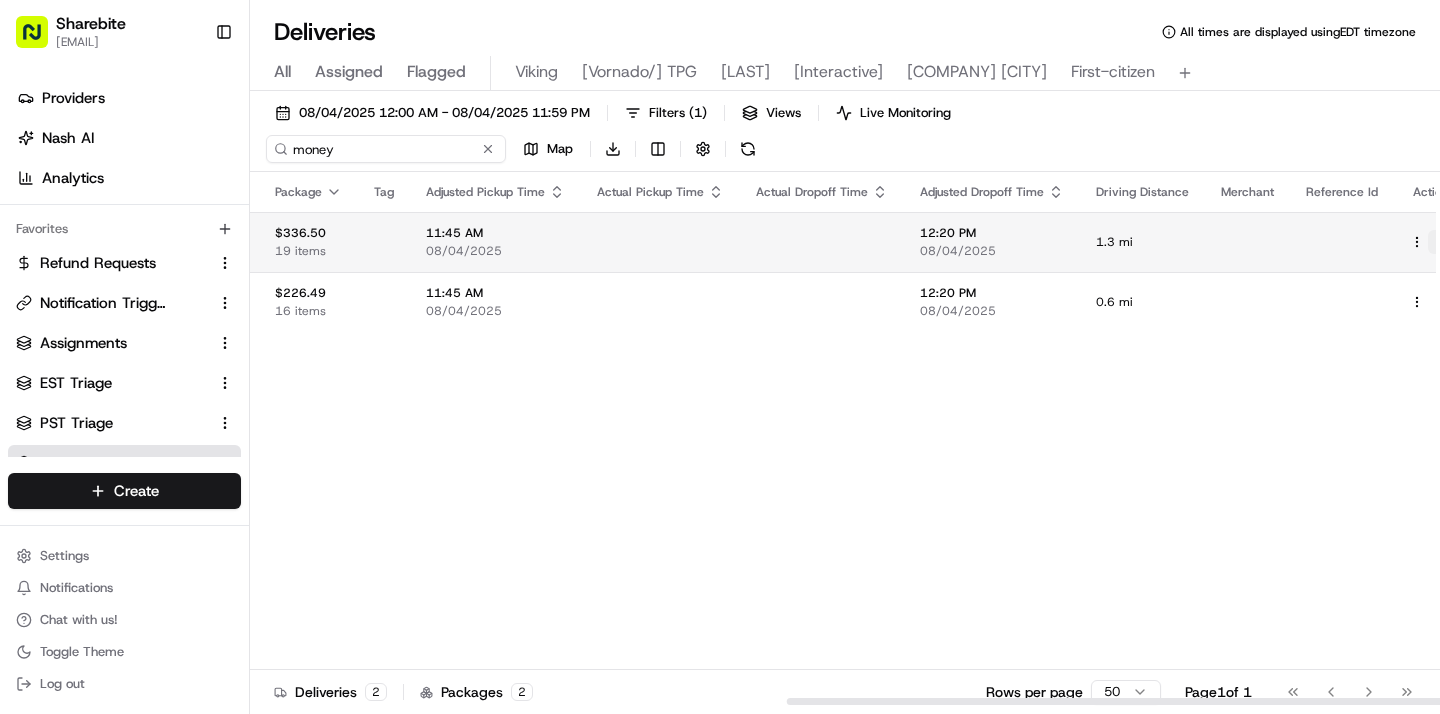 type on "money" 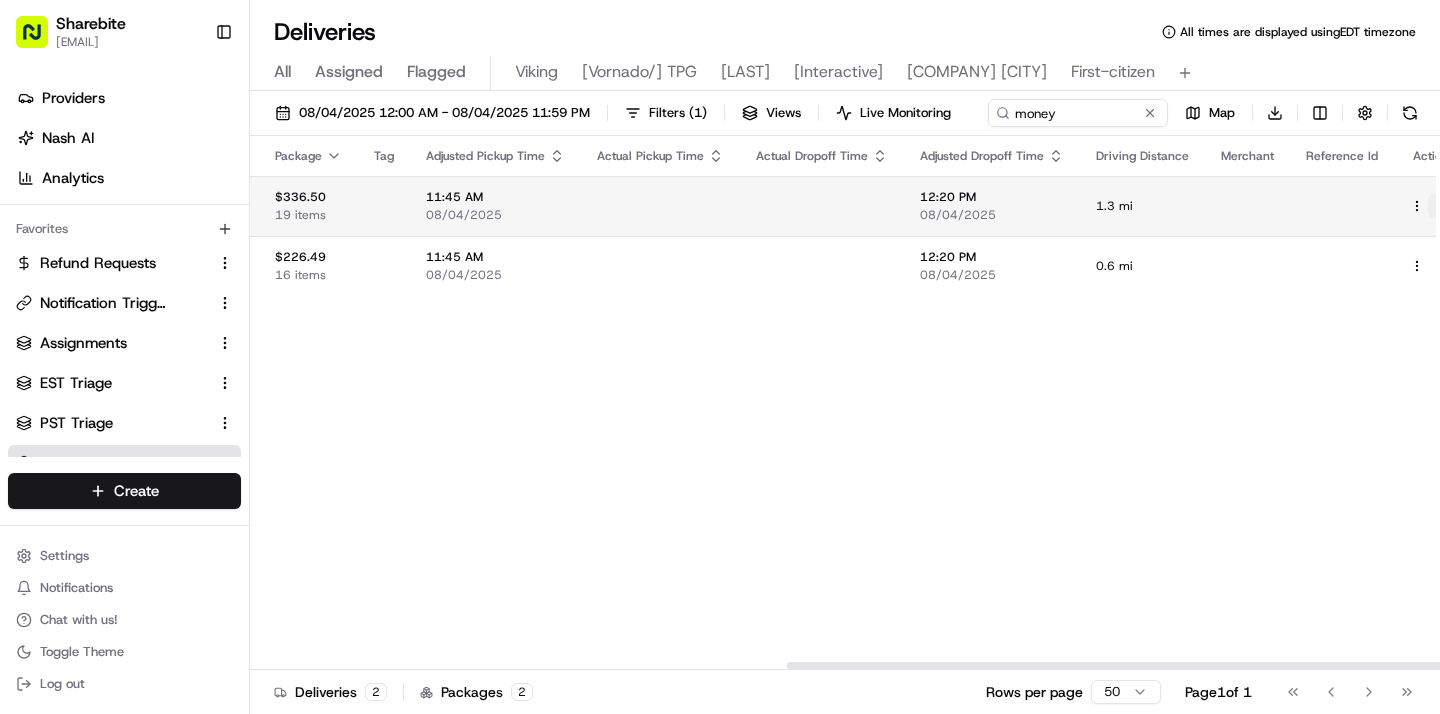 click at bounding box center (1440, 206) 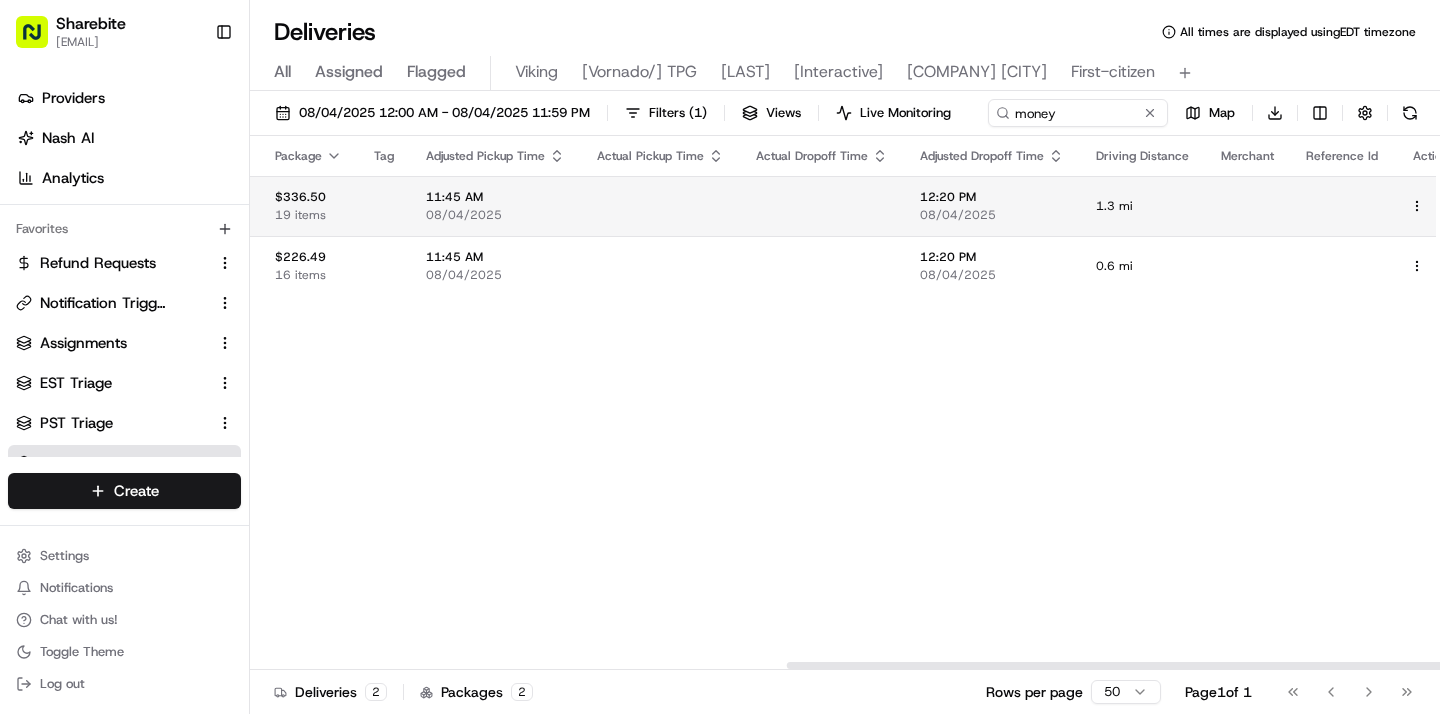 type 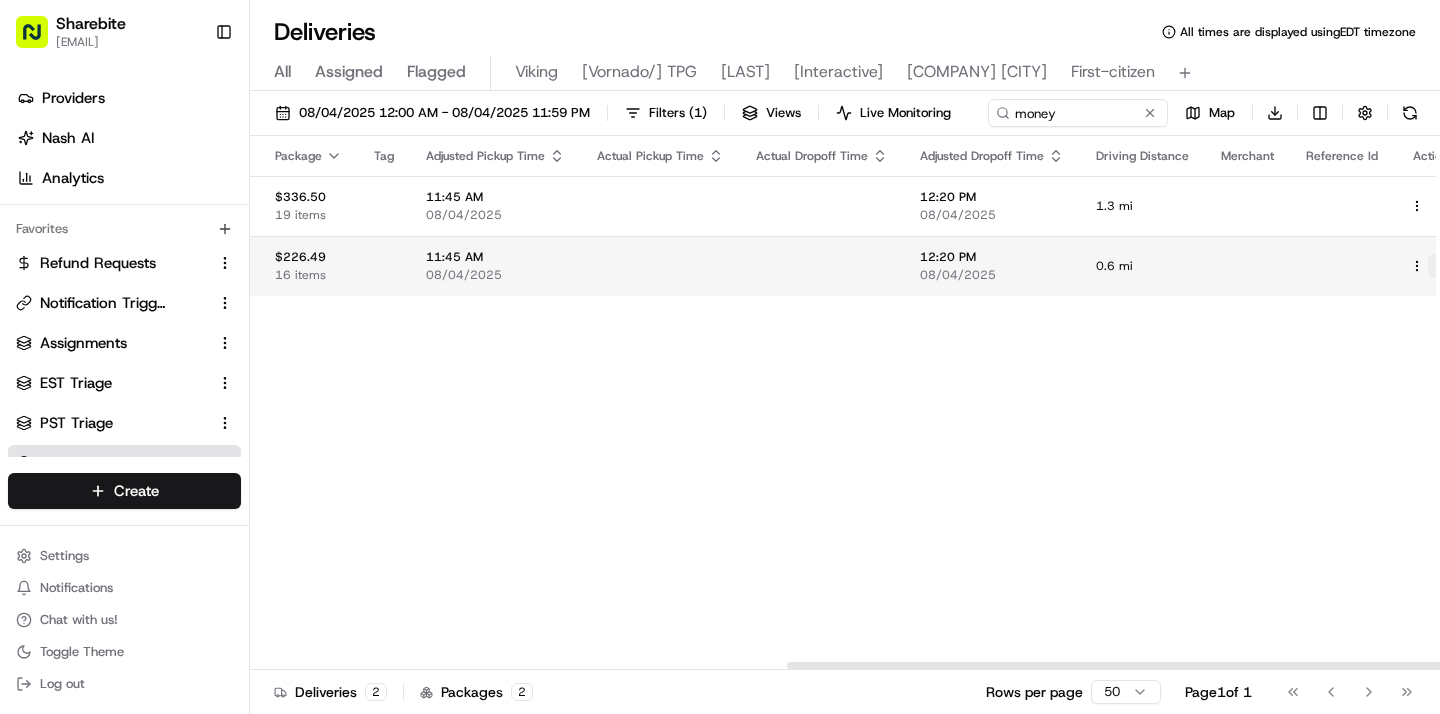 click at bounding box center [1440, 266] 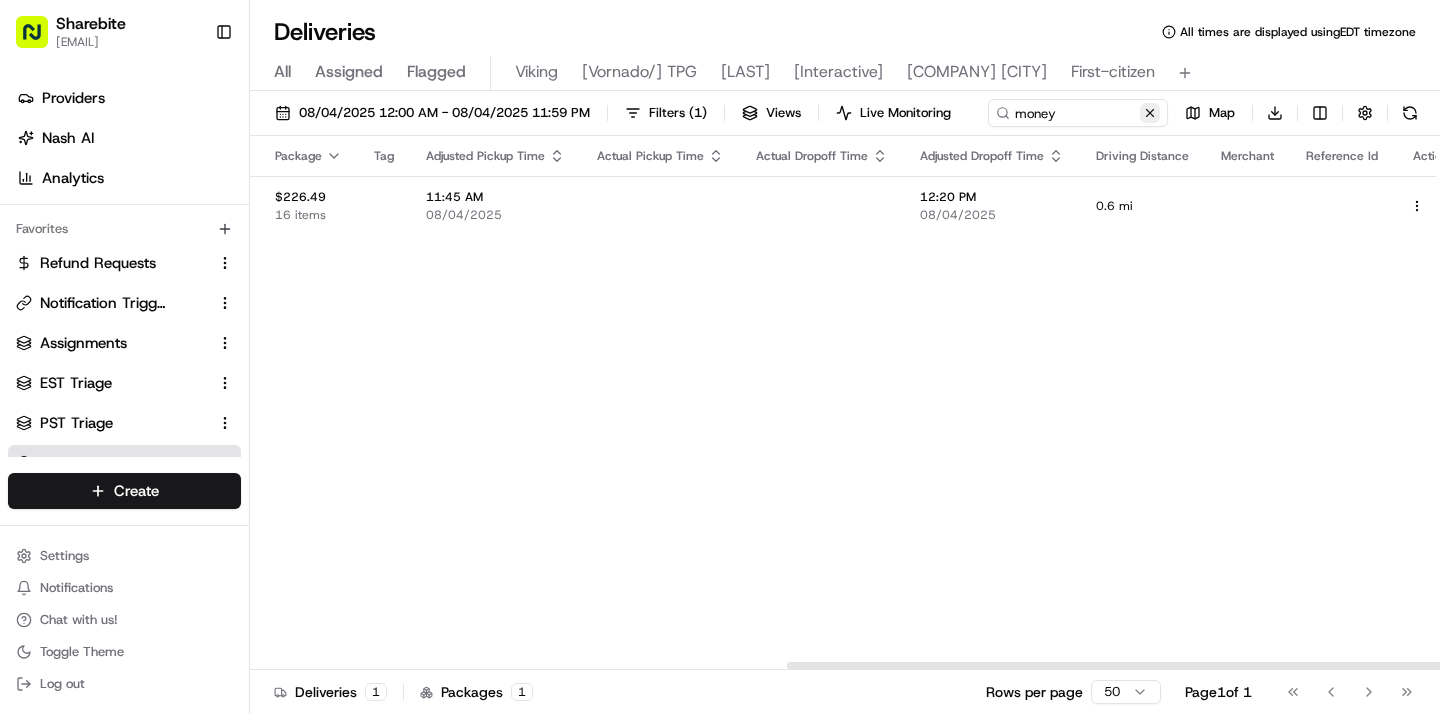 click at bounding box center [1150, 113] 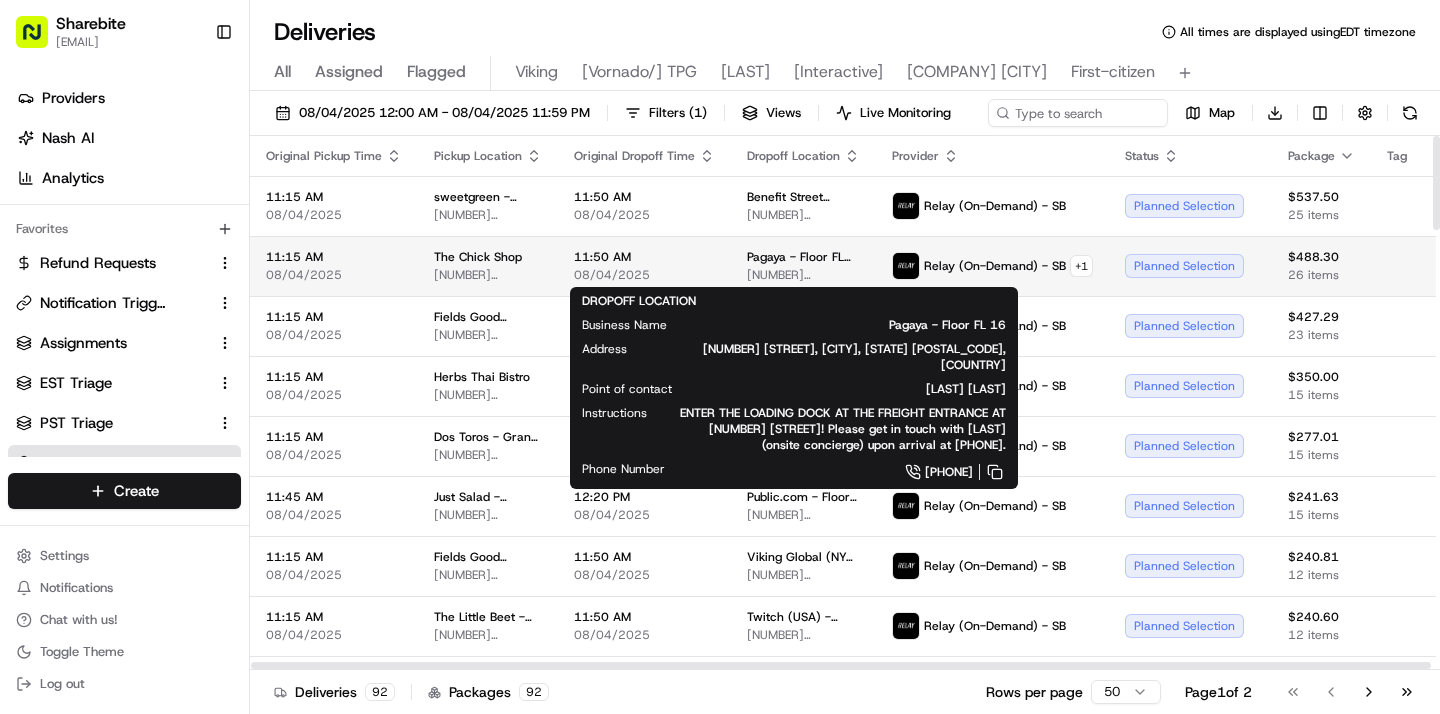 click on "[NUMBER] [STREET], [CITY], [STATE] [POSTAL_CODE], [COUNTRY]" at bounding box center (803, 275) 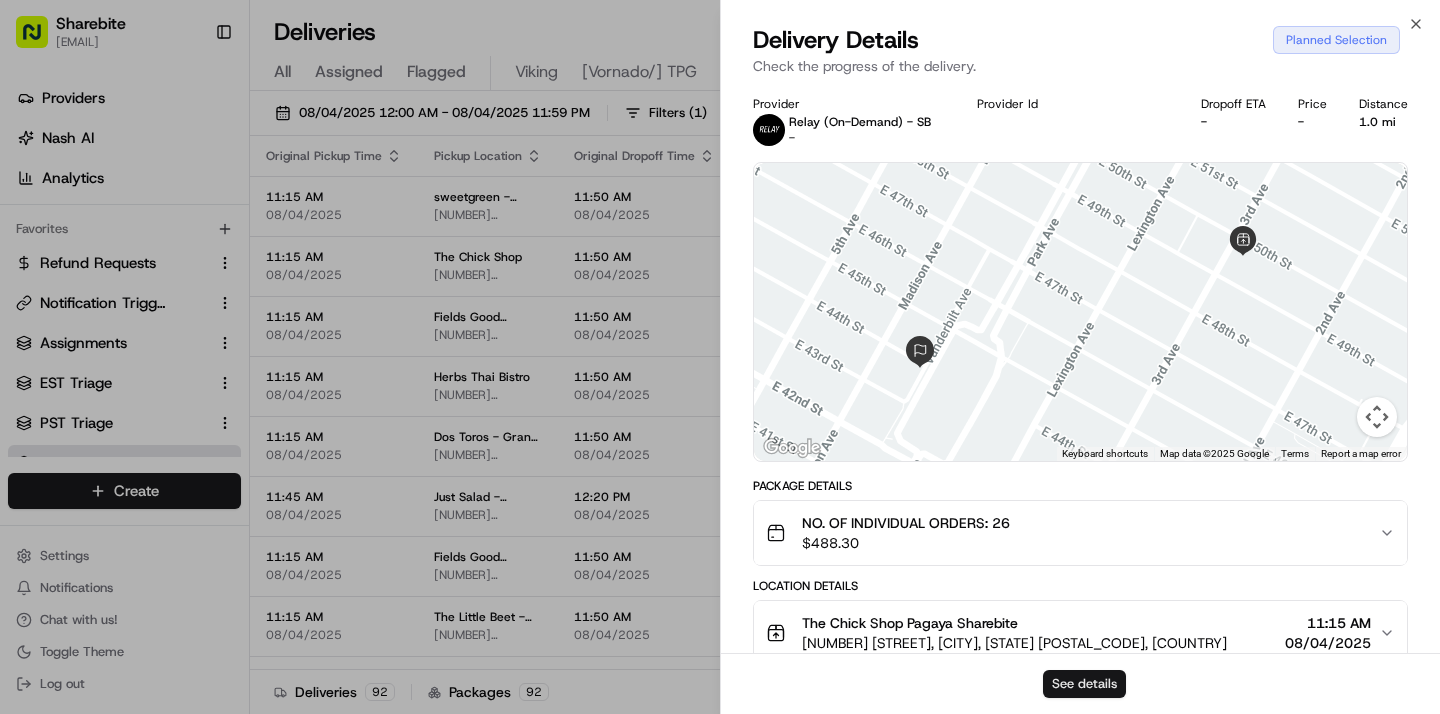 click on "See details" at bounding box center (1084, 684) 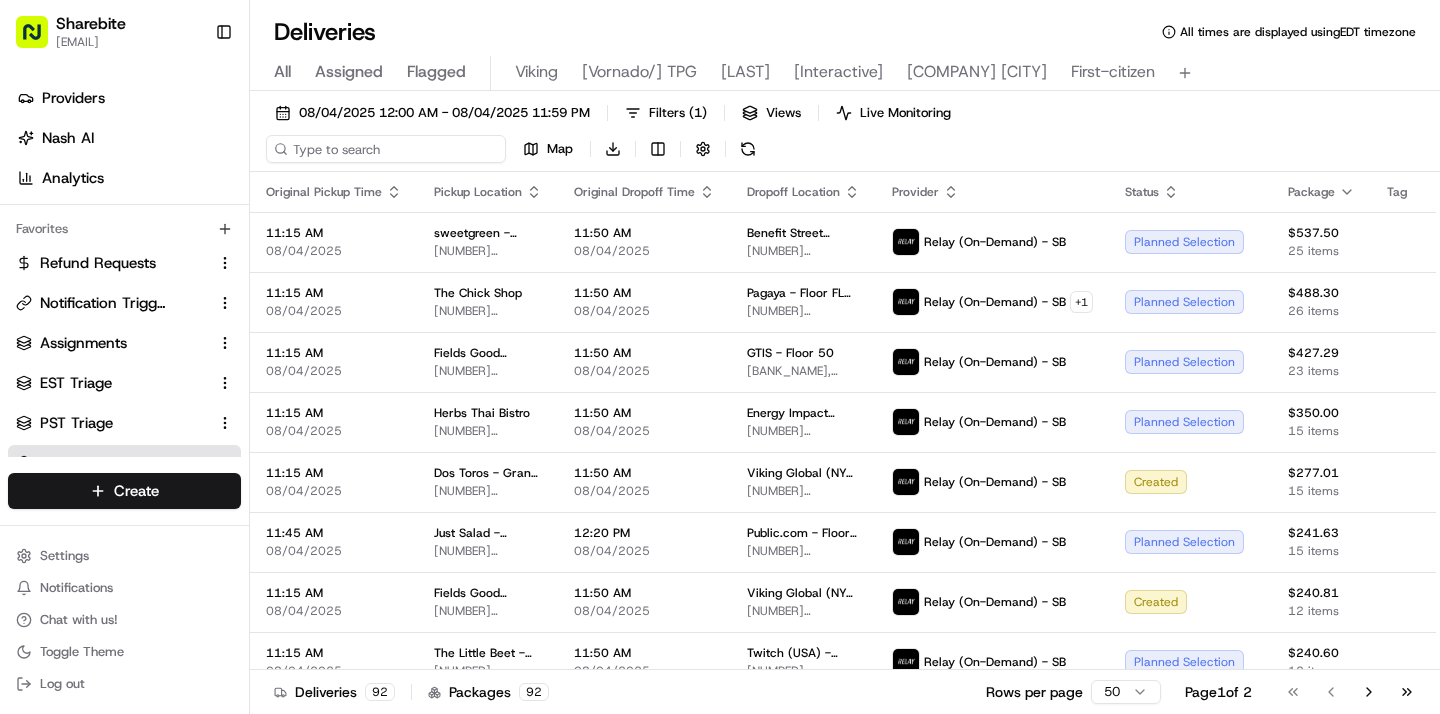 click at bounding box center [386, 149] 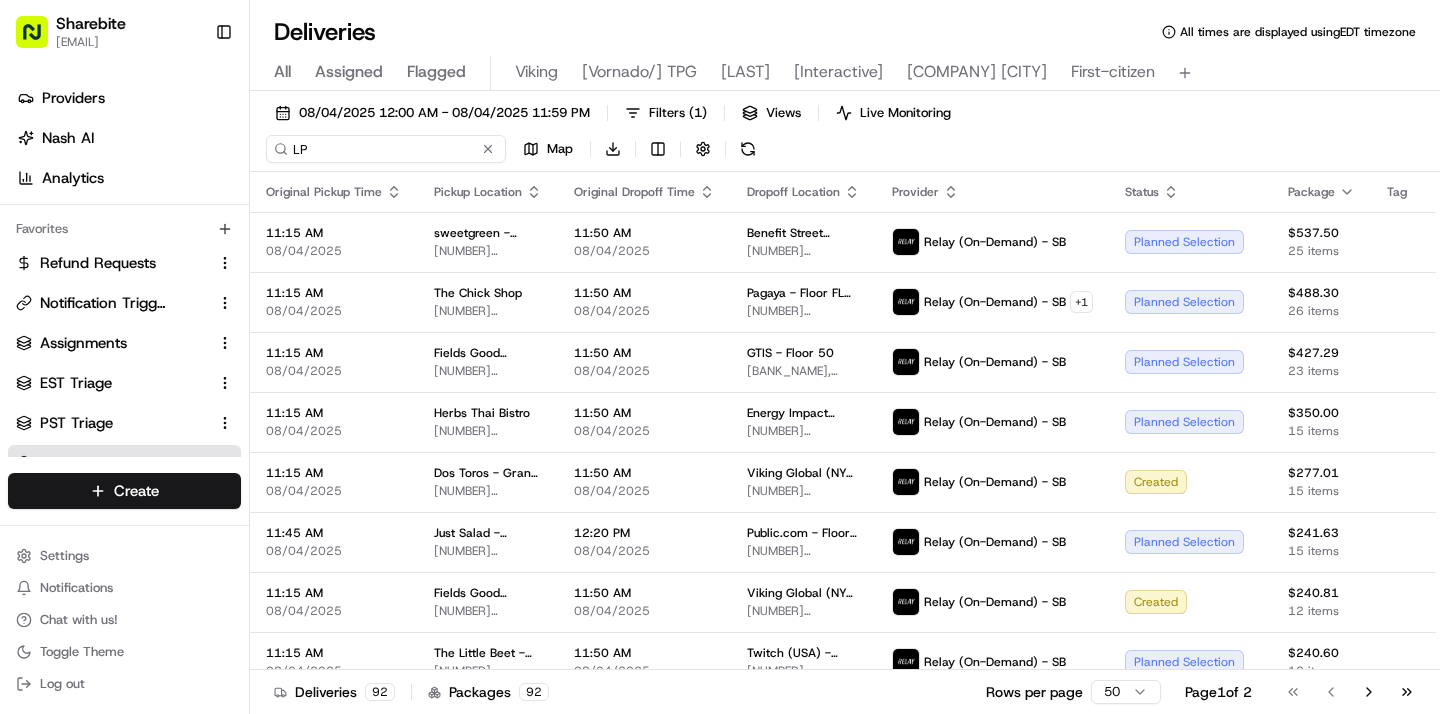 type on "L" 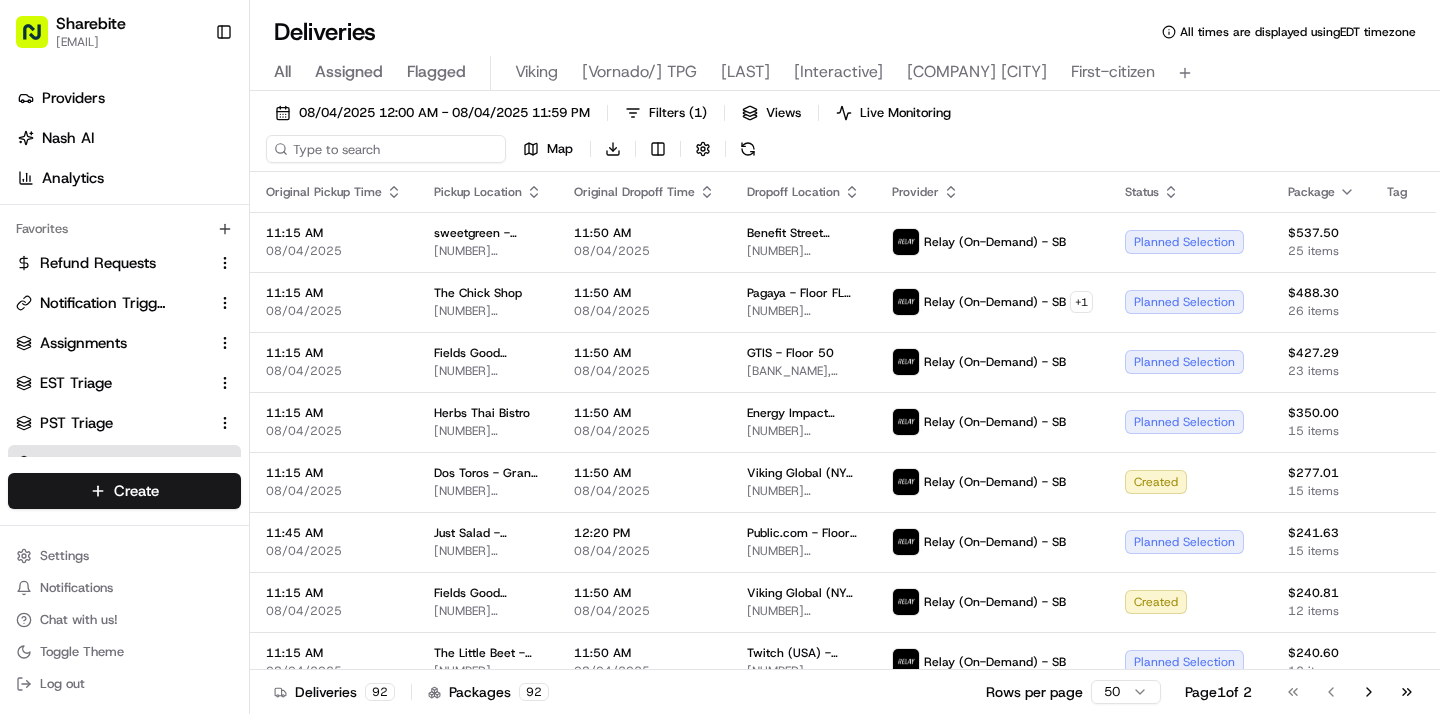 type on "a" 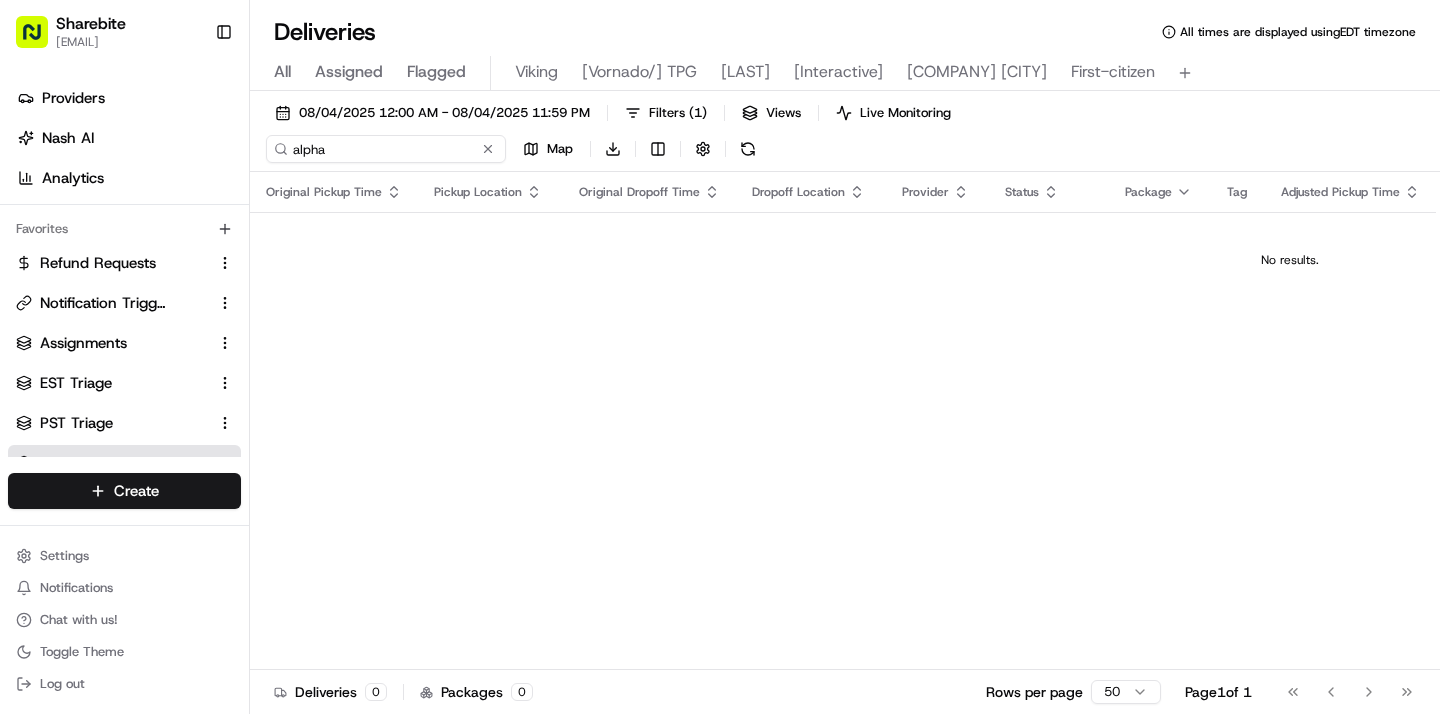 type on "alpha" 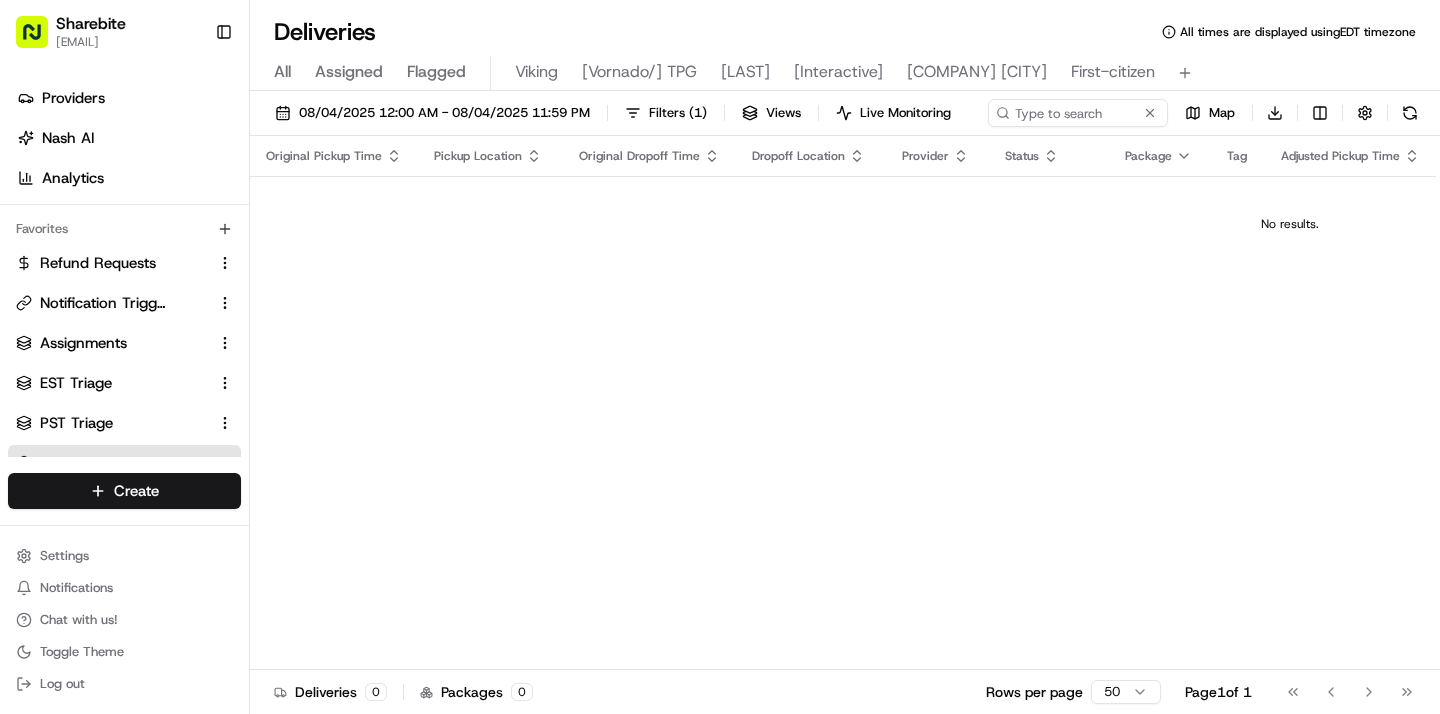 click on "All" at bounding box center (282, 72) 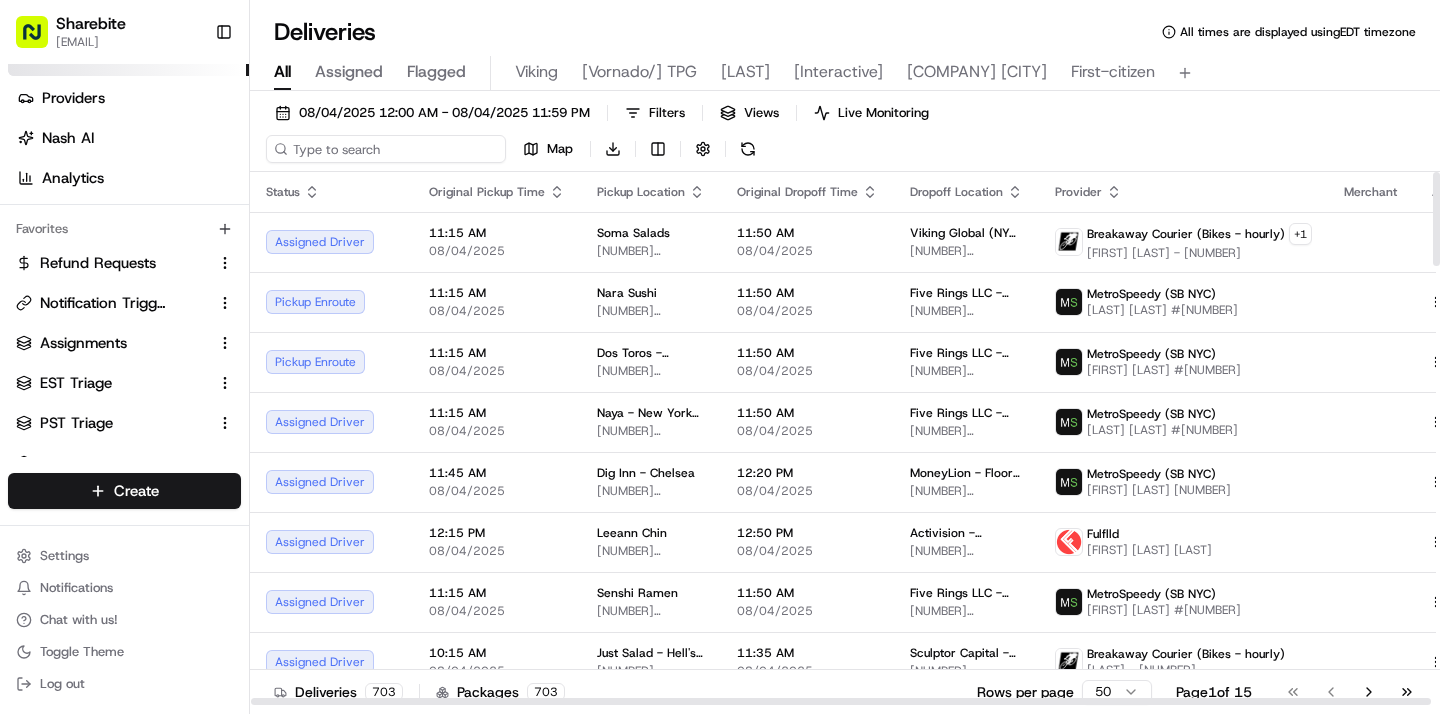 click at bounding box center [386, 149] 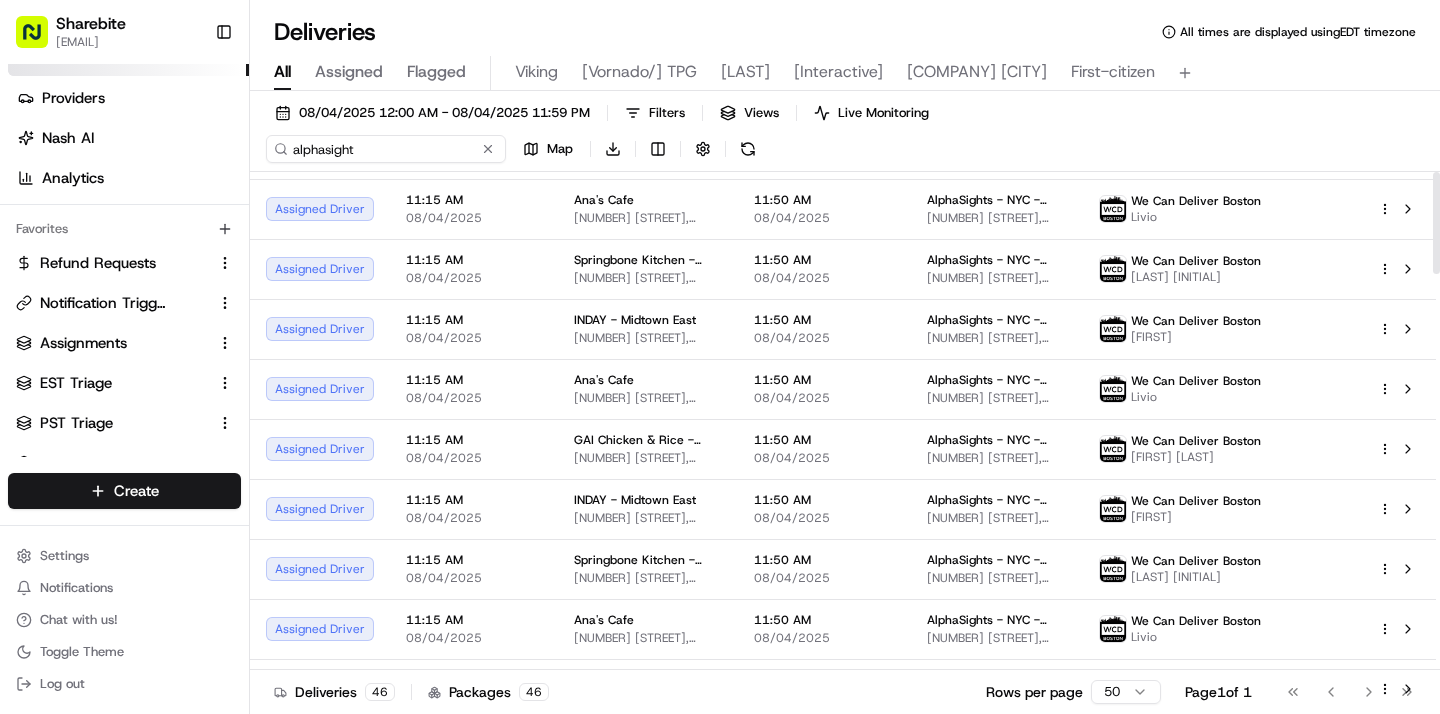 scroll, scrollTop: 0, scrollLeft: 0, axis: both 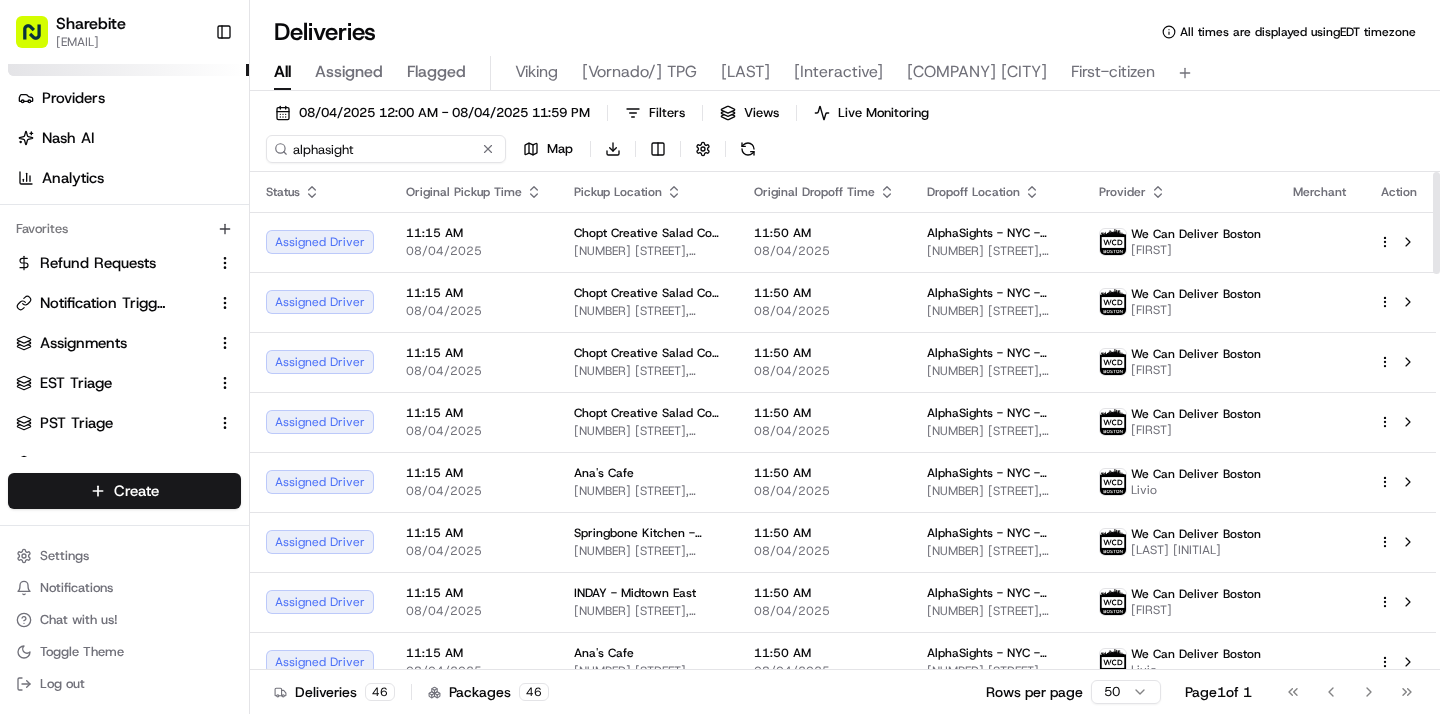 type on "alphasight" 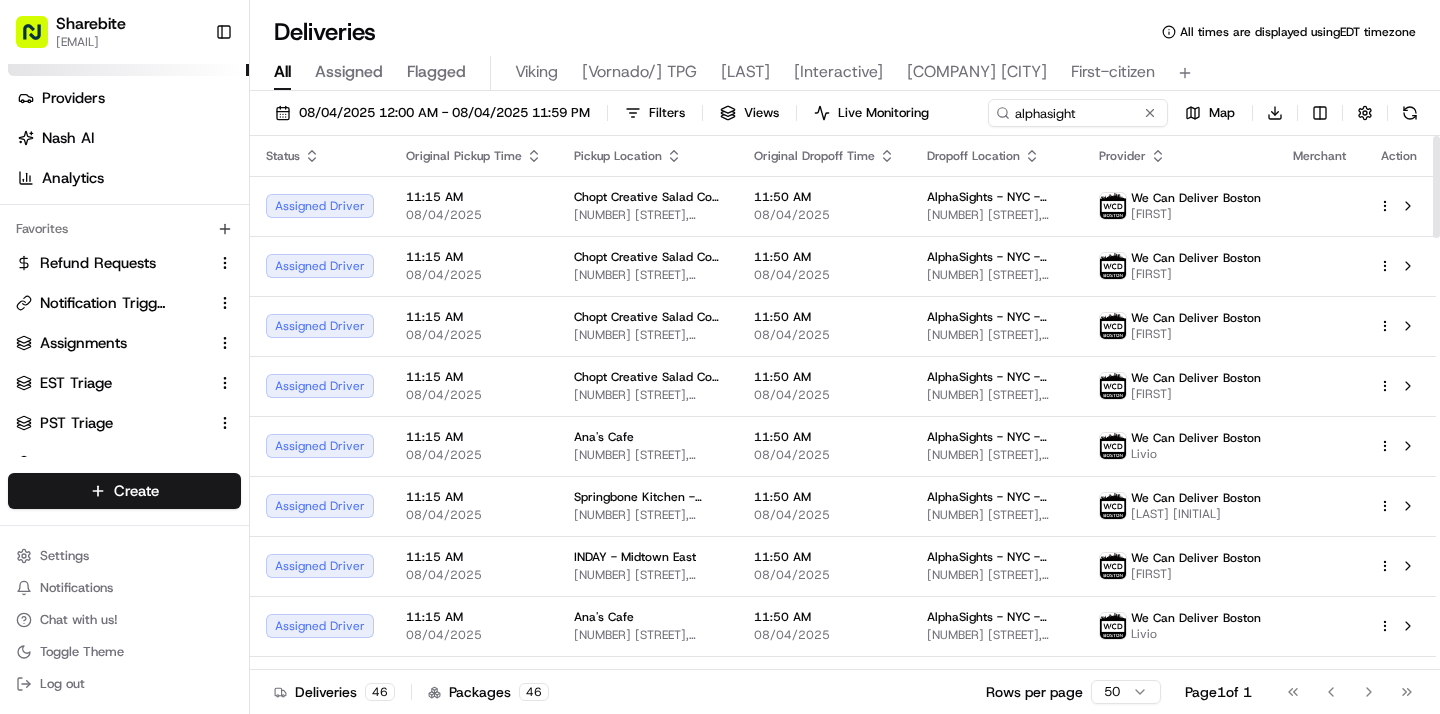 click 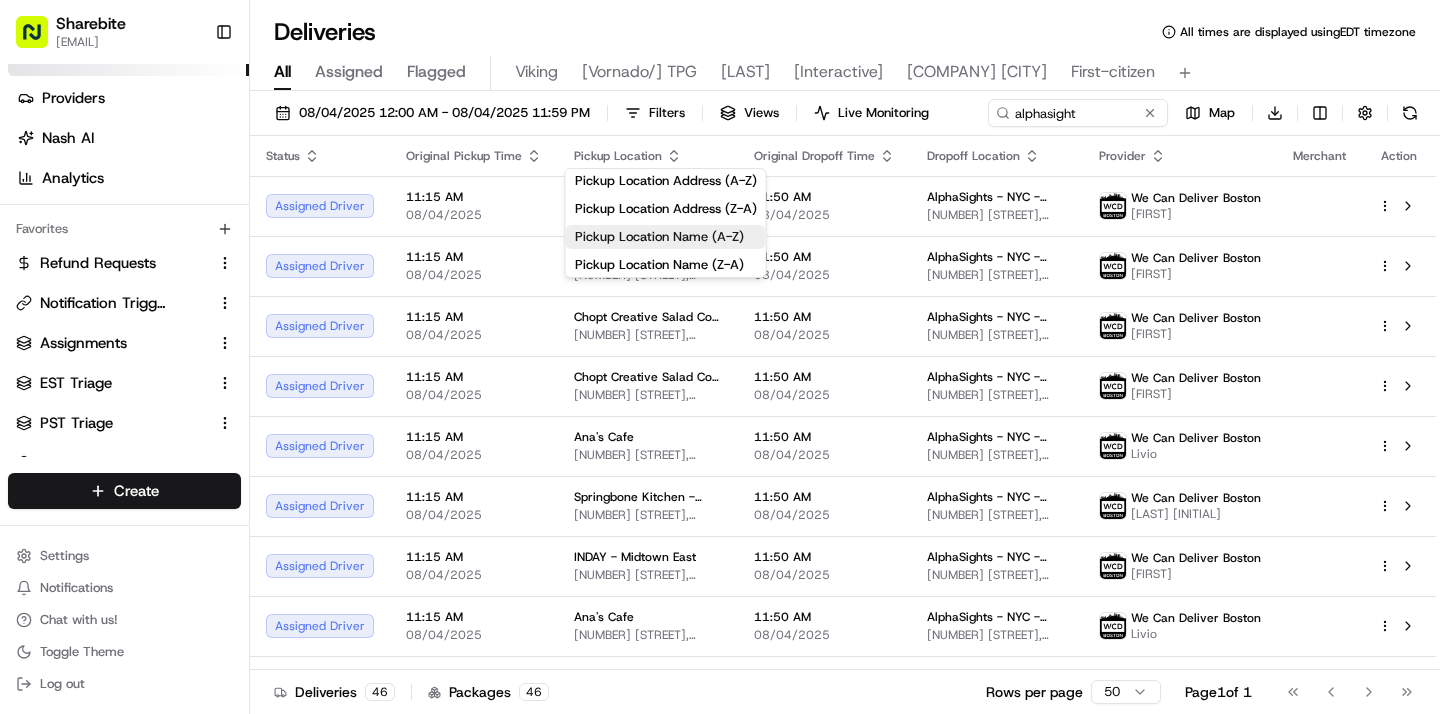 click on "Pickup Location Name (A-Z)" at bounding box center (666, 237) 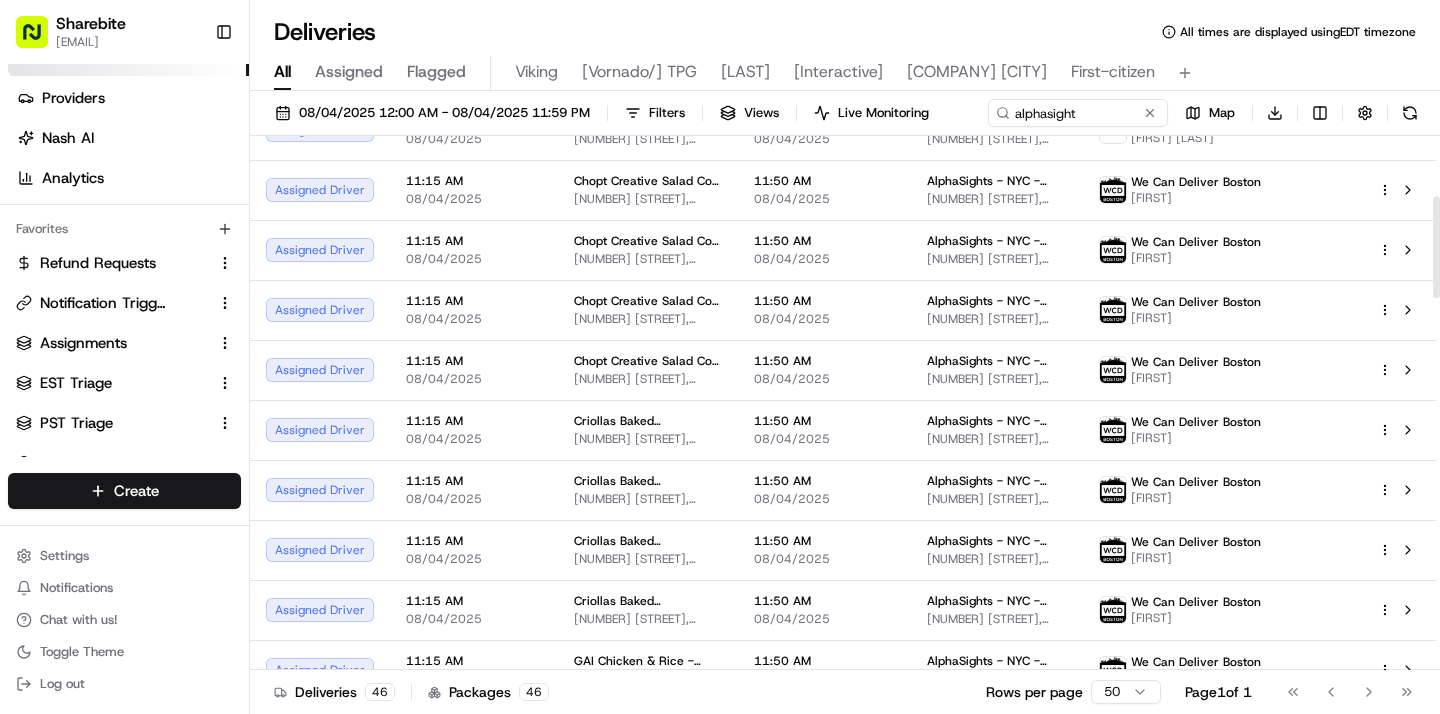 scroll, scrollTop: 0, scrollLeft: 0, axis: both 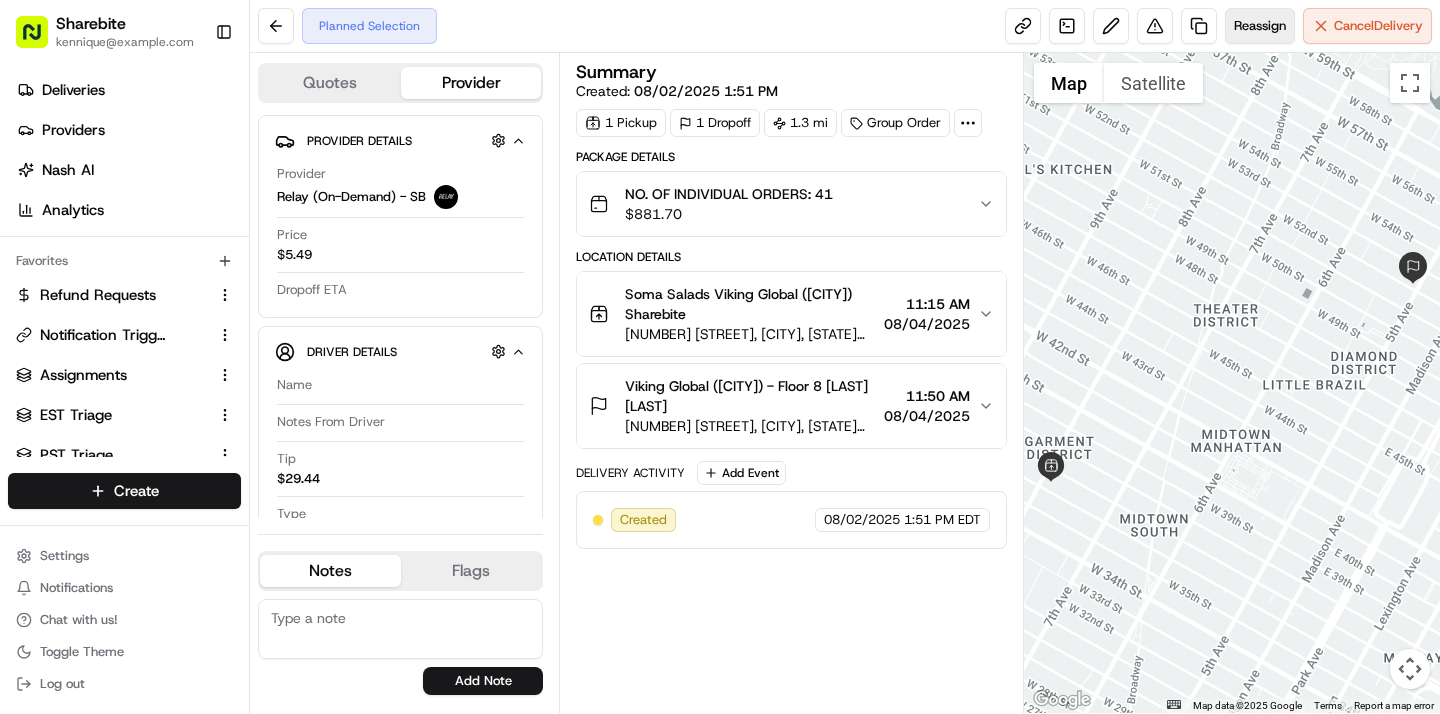 click on "Reassign" at bounding box center (1260, 26) 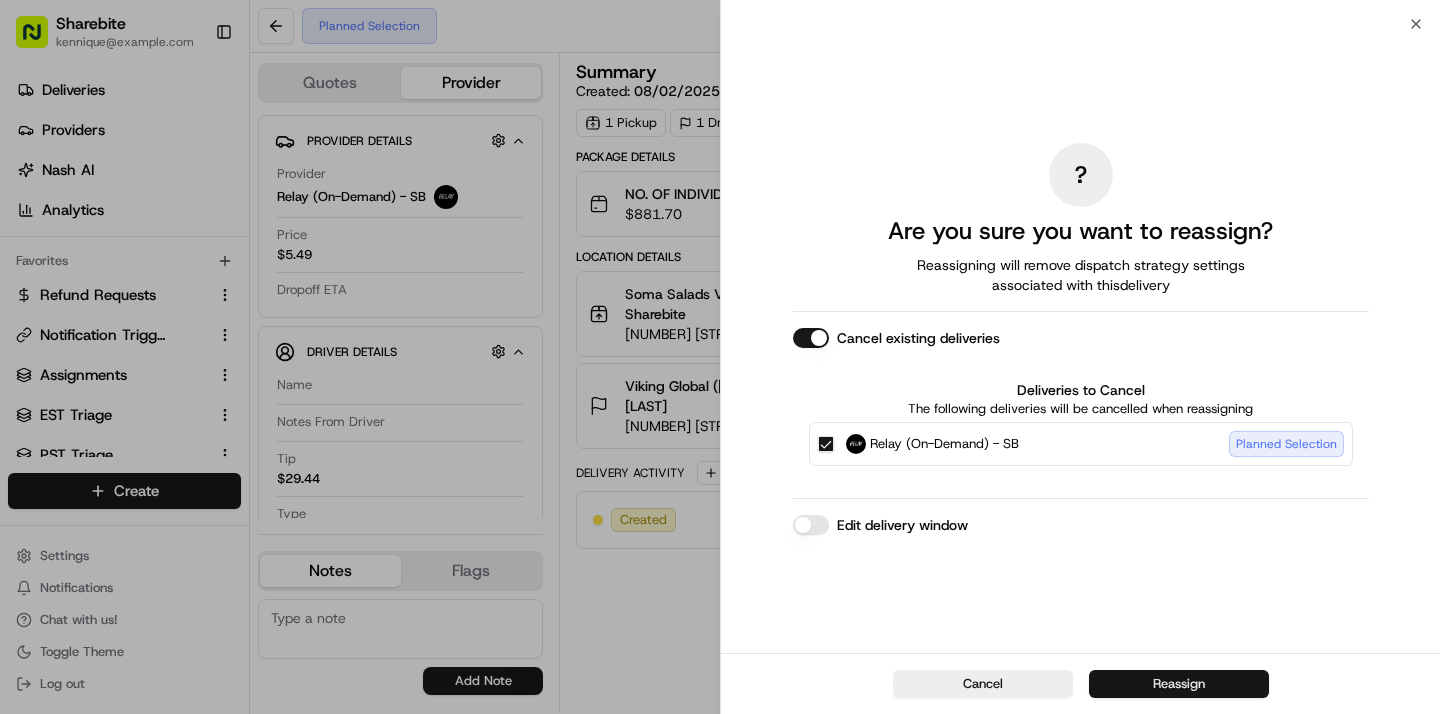 click on "Reassign" at bounding box center [1179, 684] 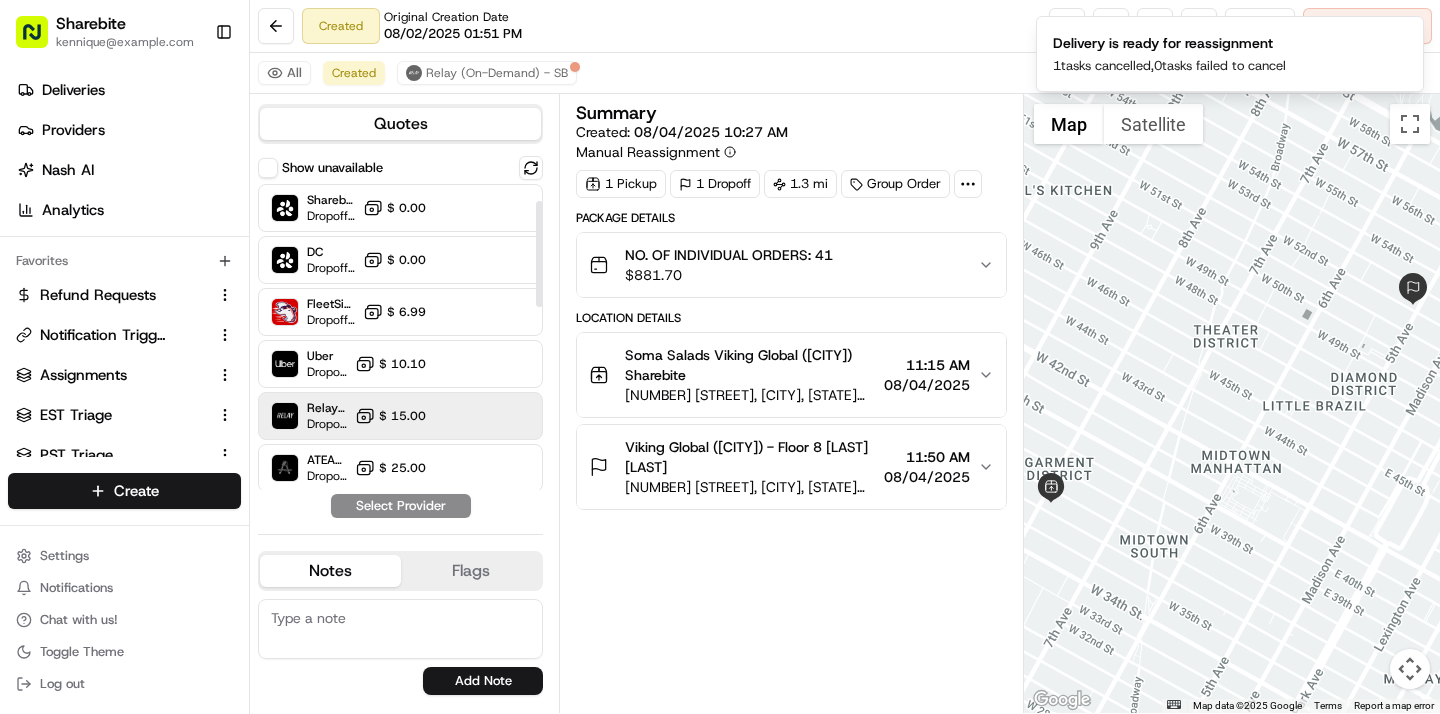scroll, scrollTop: 574, scrollLeft: 0, axis: vertical 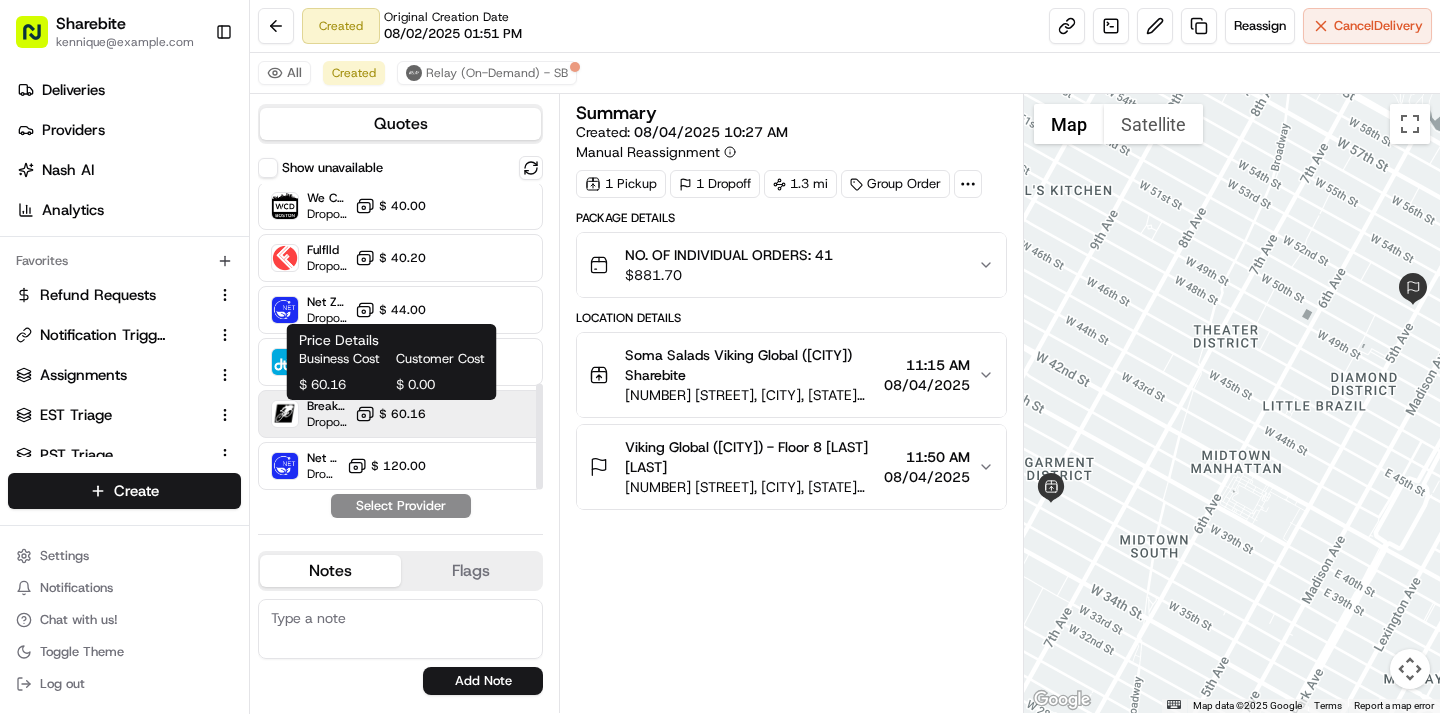 click 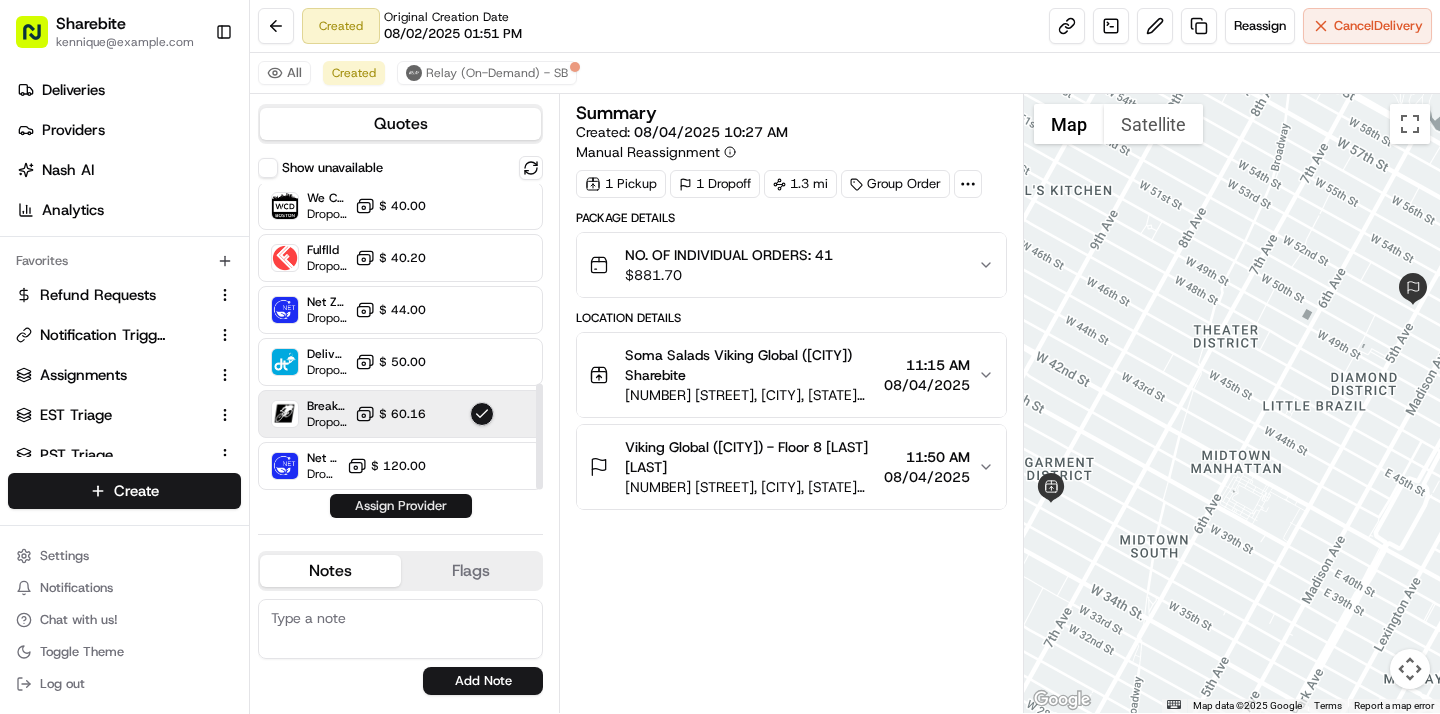 click on "Assign Provider" at bounding box center [401, 506] 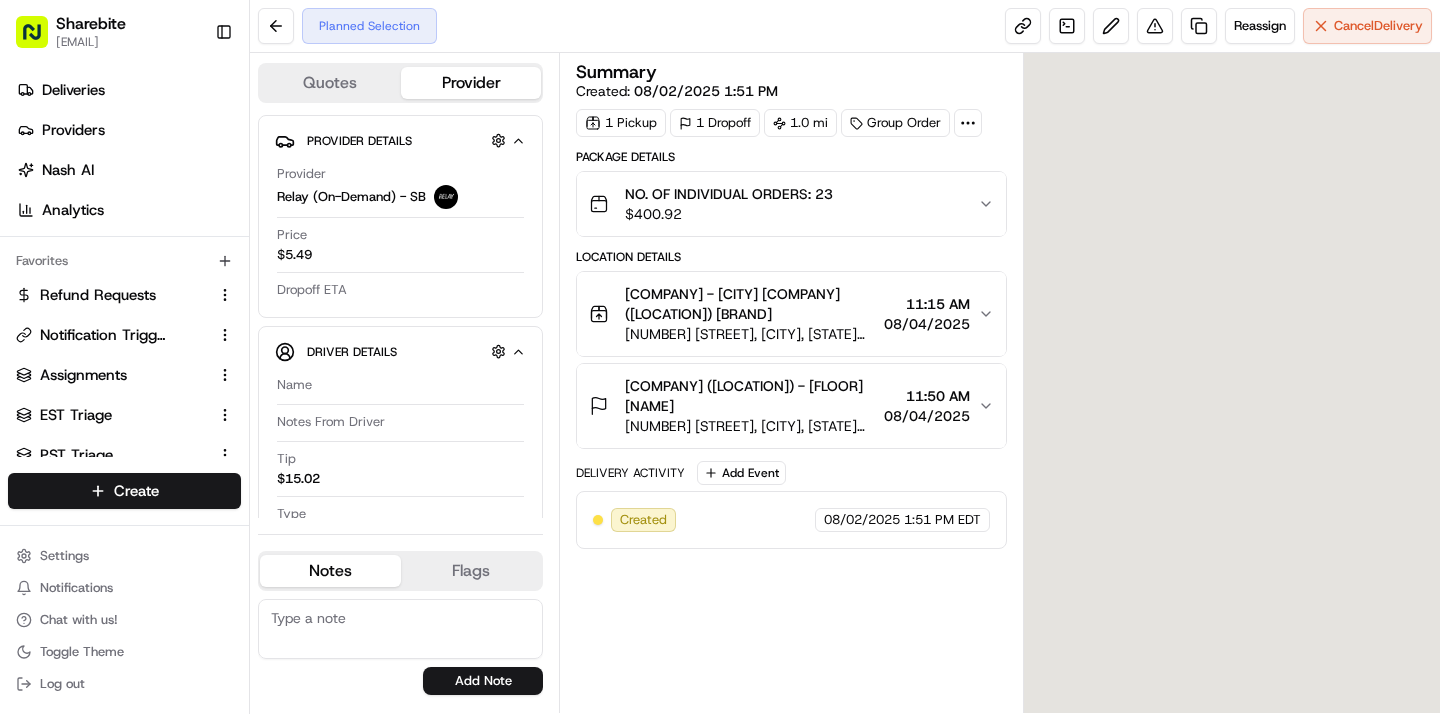 scroll, scrollTop: 0, scrollLeft: 0, axis: both 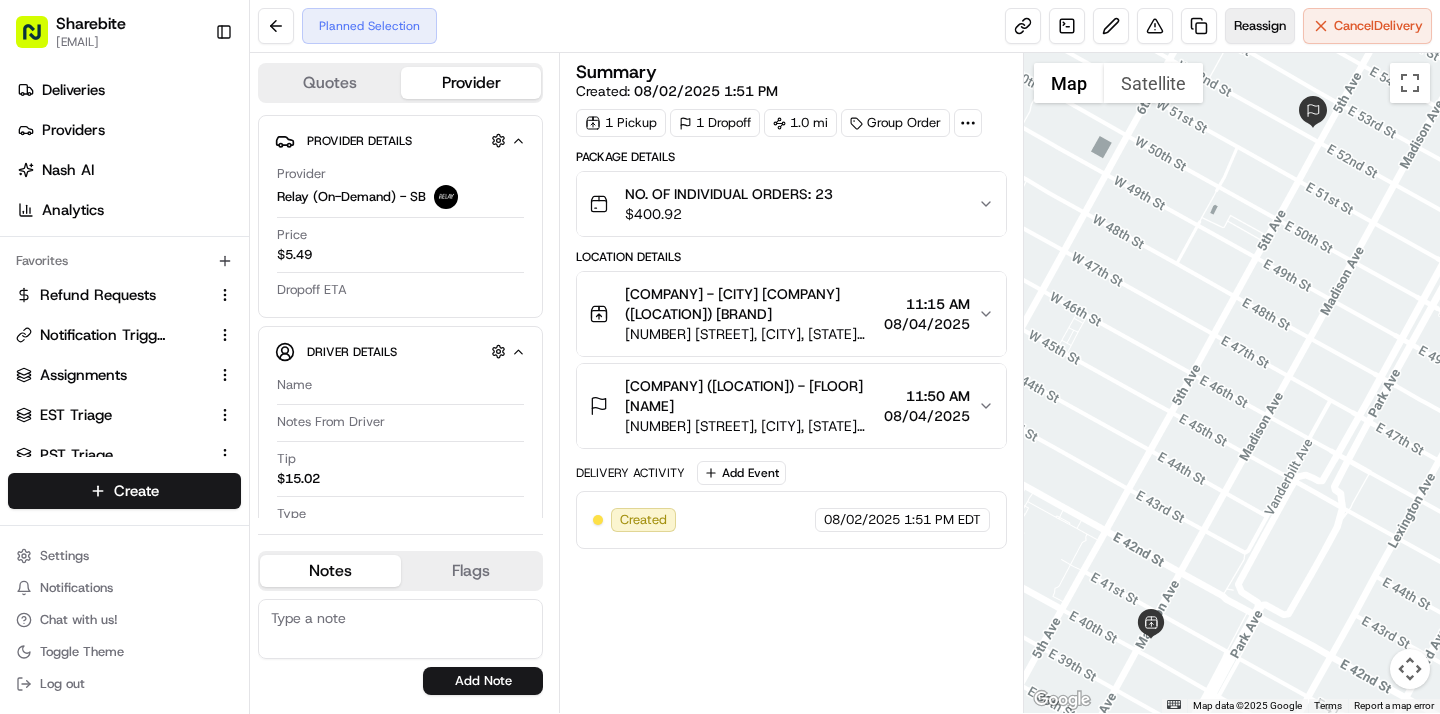 click on "Reassign" at bounding box center (1260, 26) 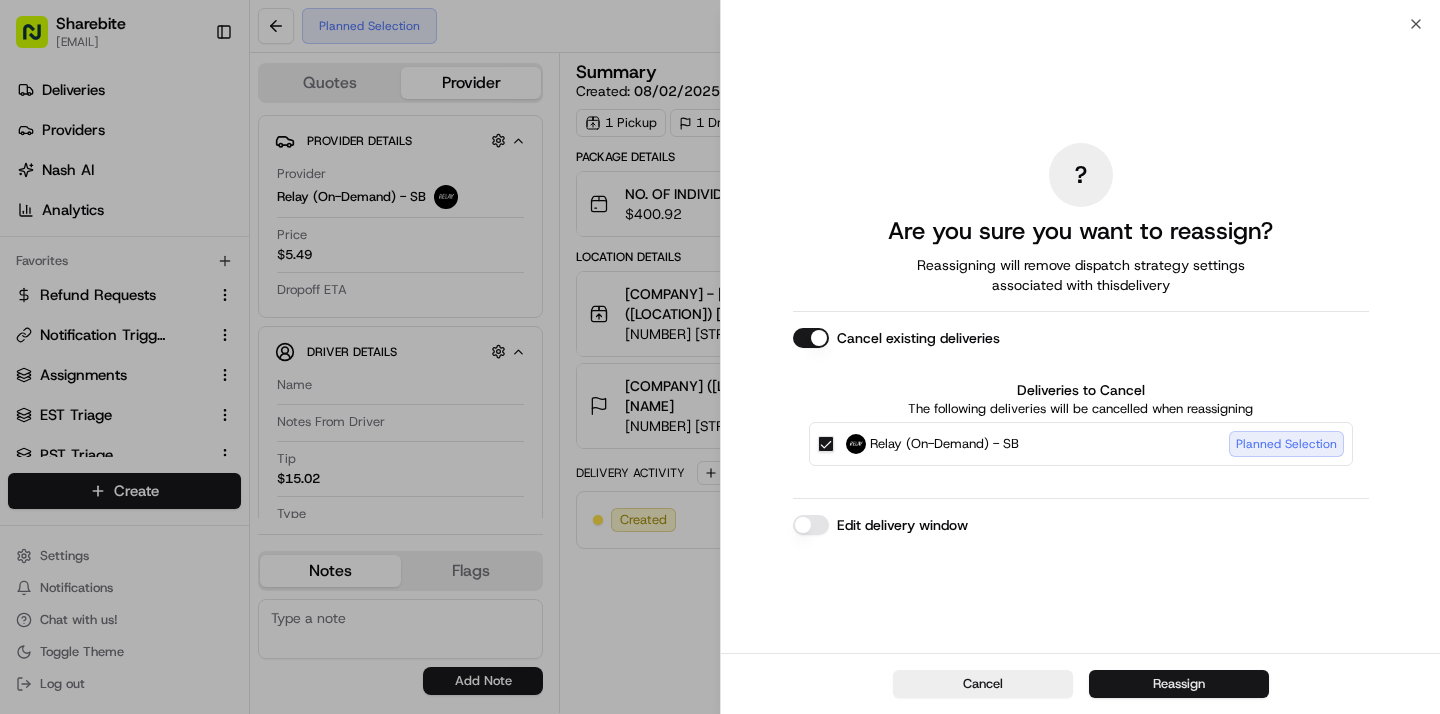 click on "Reassign" at bounding box center (1179, 684) 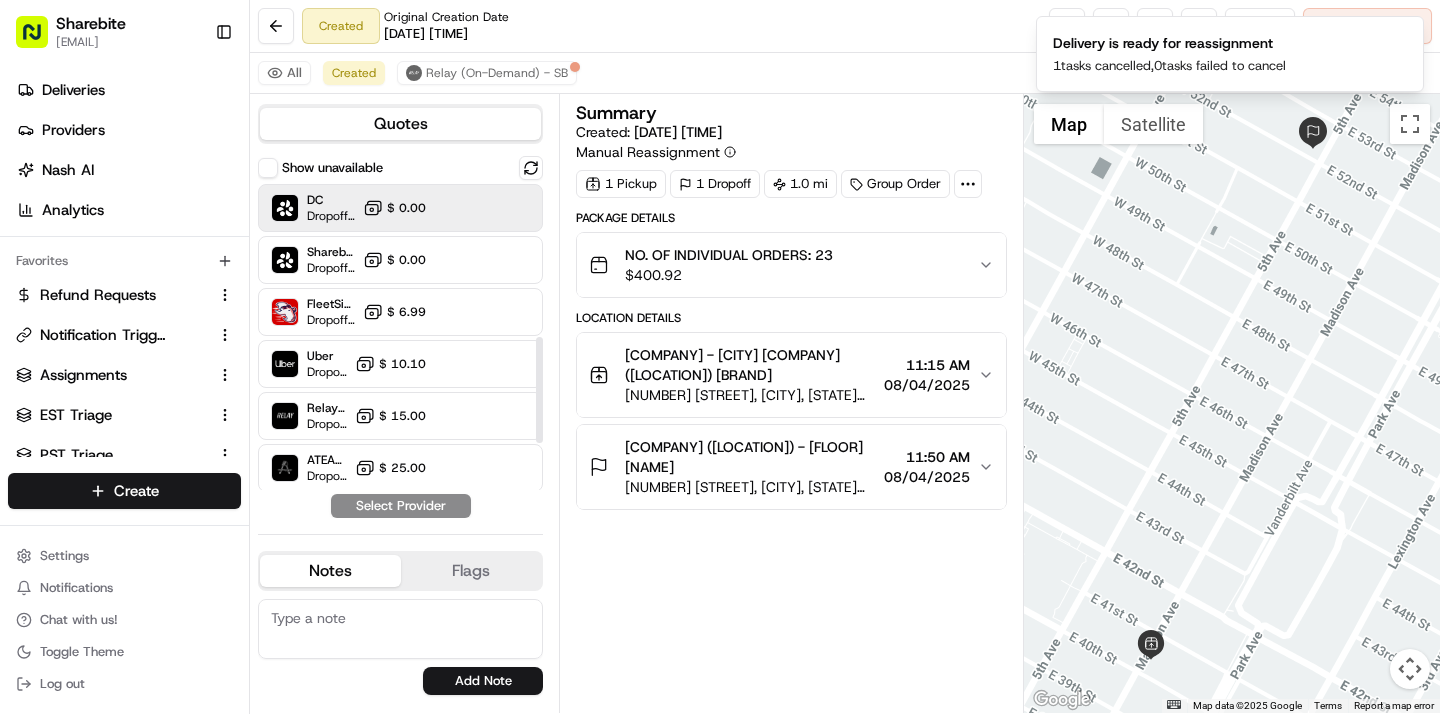 scroll, scrollTop: 574, scrollLeft: 0, axis: vertical 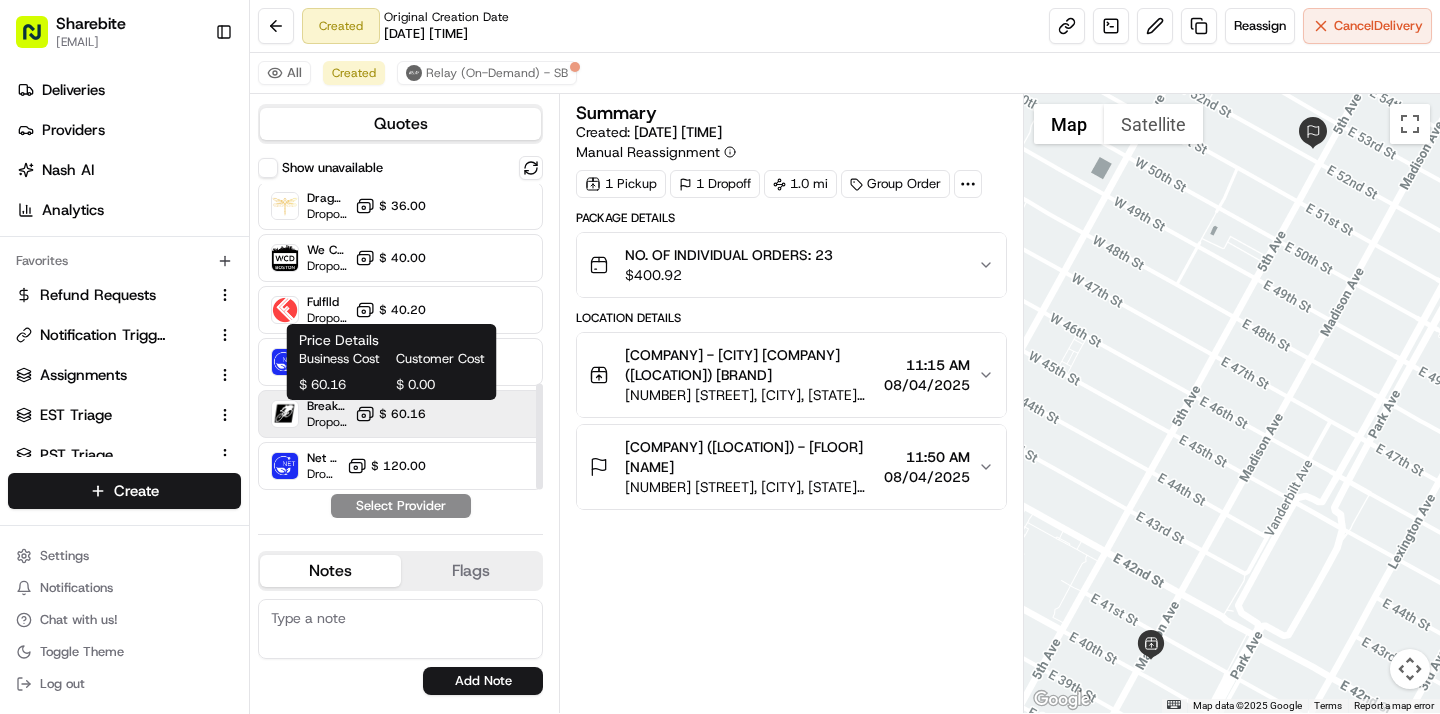 click on "$   60.16" at bounding box center [402, 414] 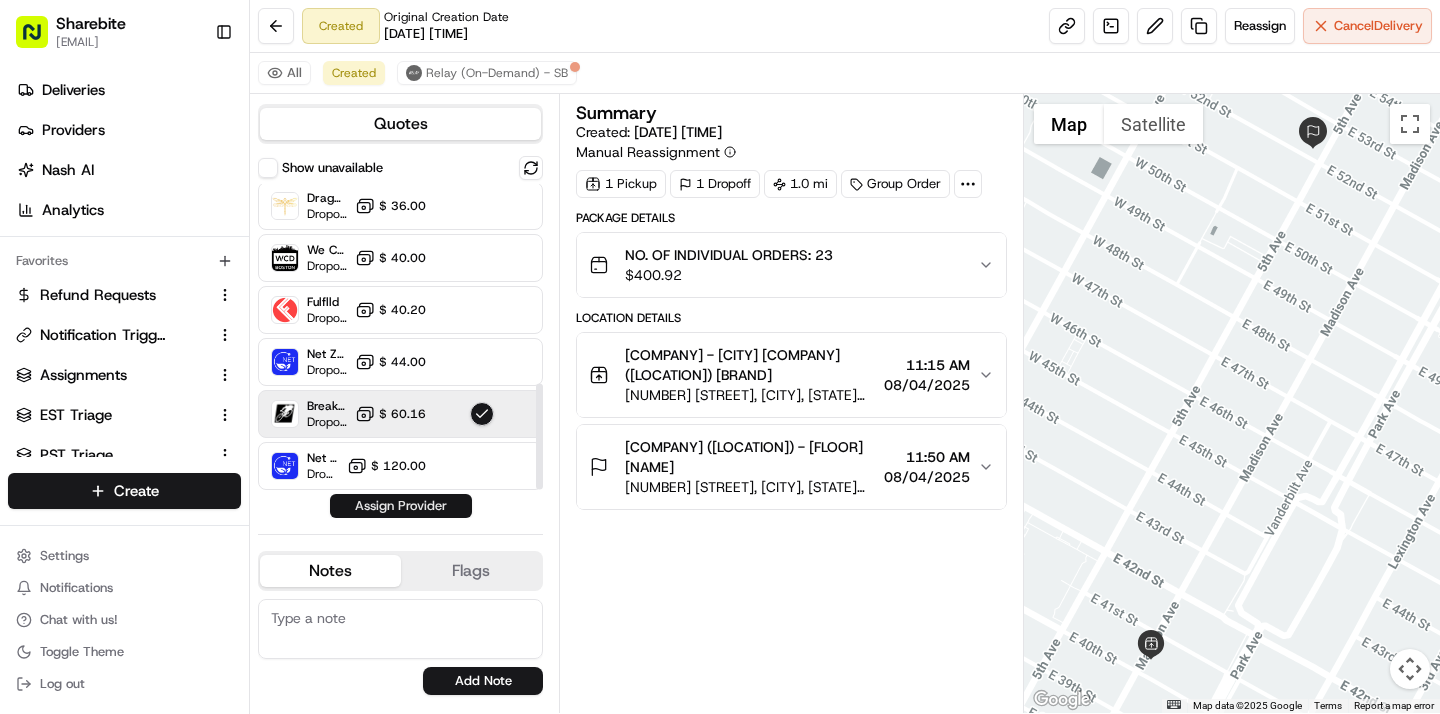 click on "Assign Provider" at bounding box center [401, 506] 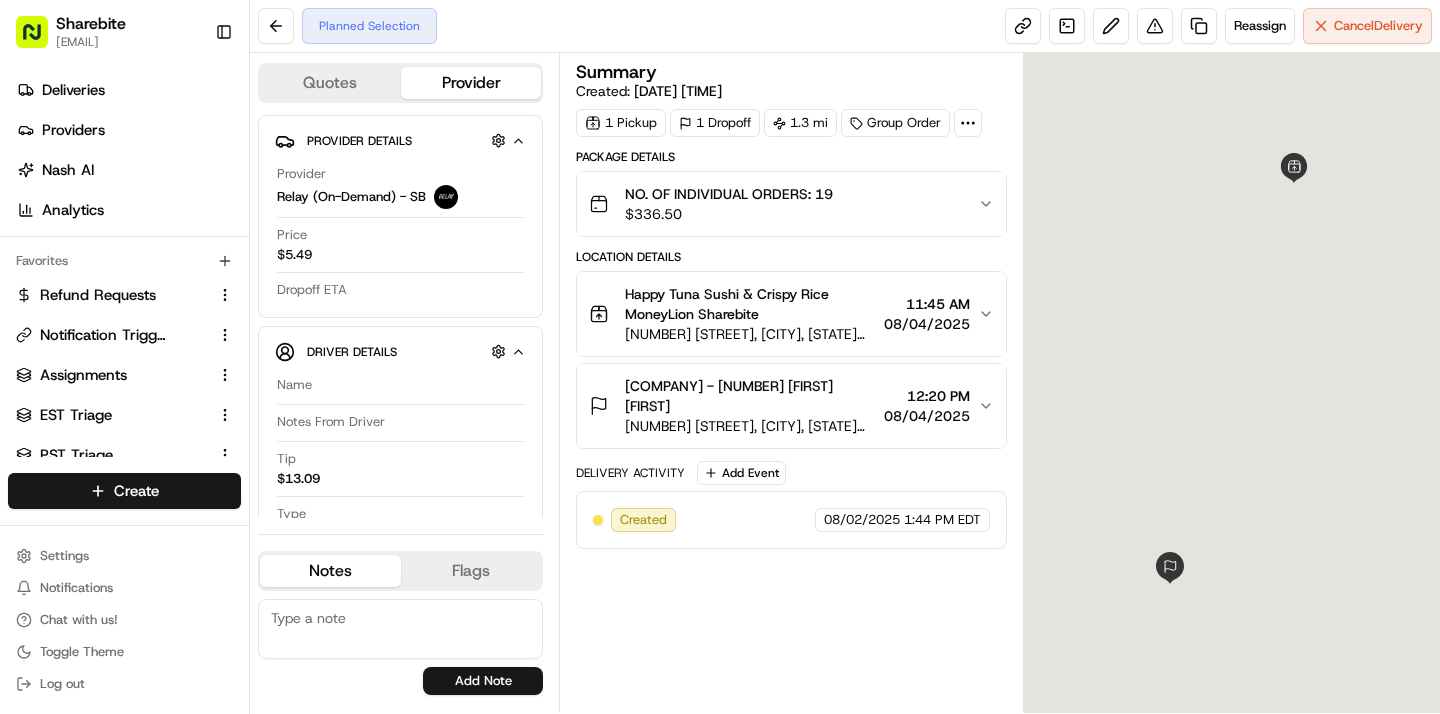scroll, scrollTop: 0, scrollLeft: 0, axis: both 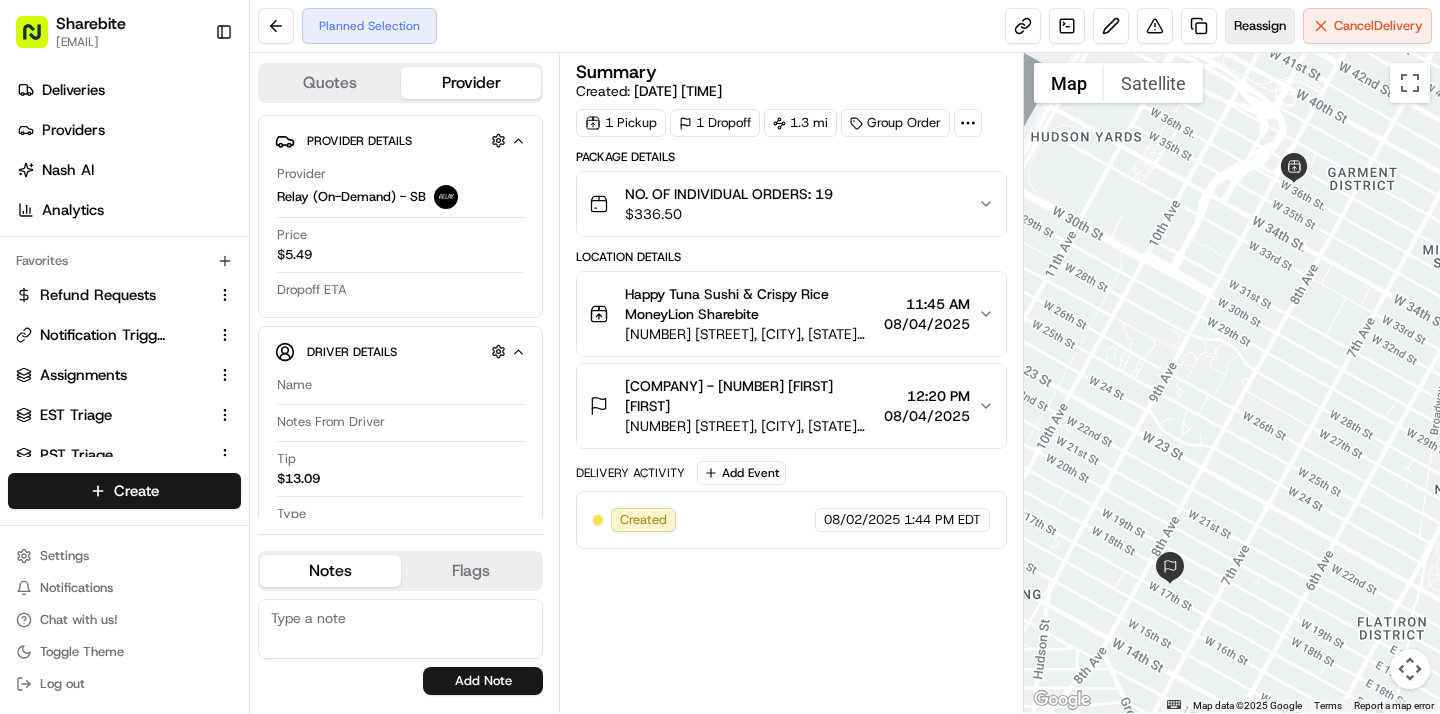 click on "Reassign" at bounding box center (1260, 26) 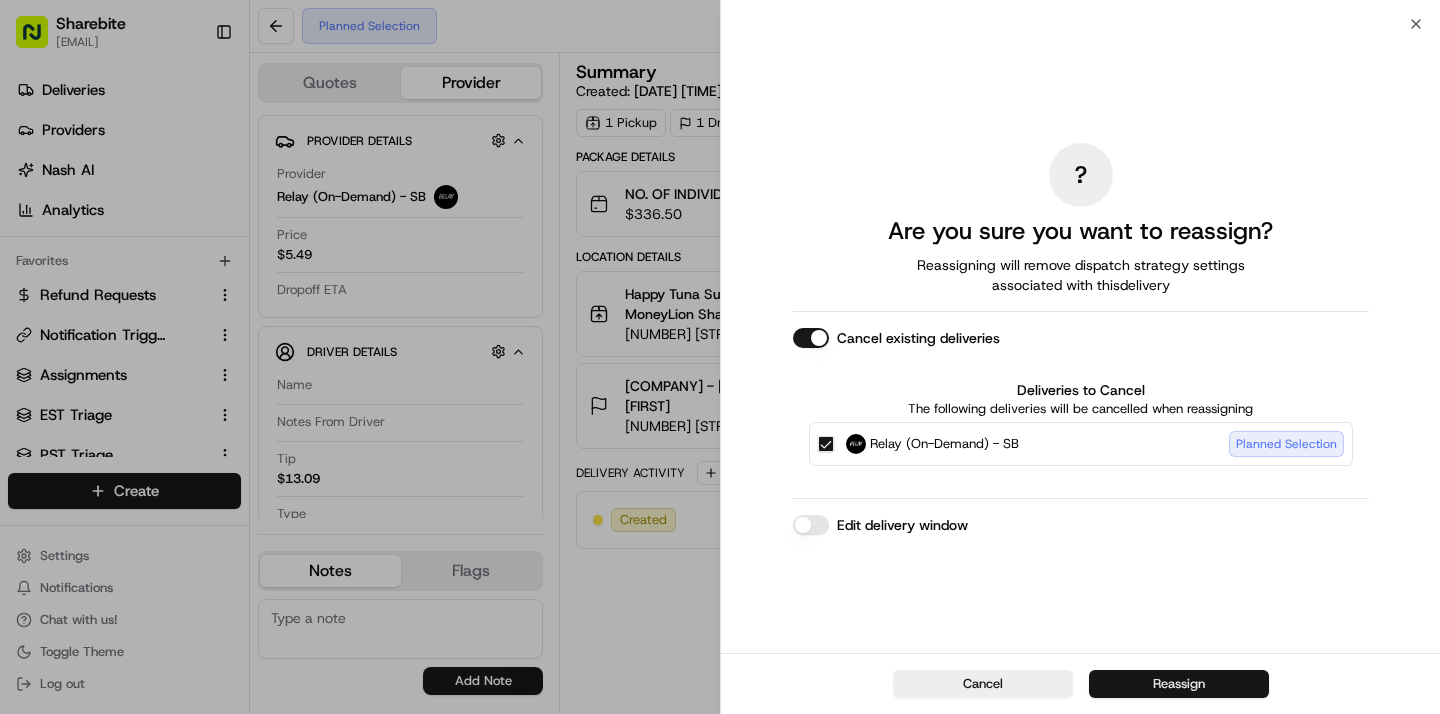 click on "Reassign" at bounding box center (1179, 684) 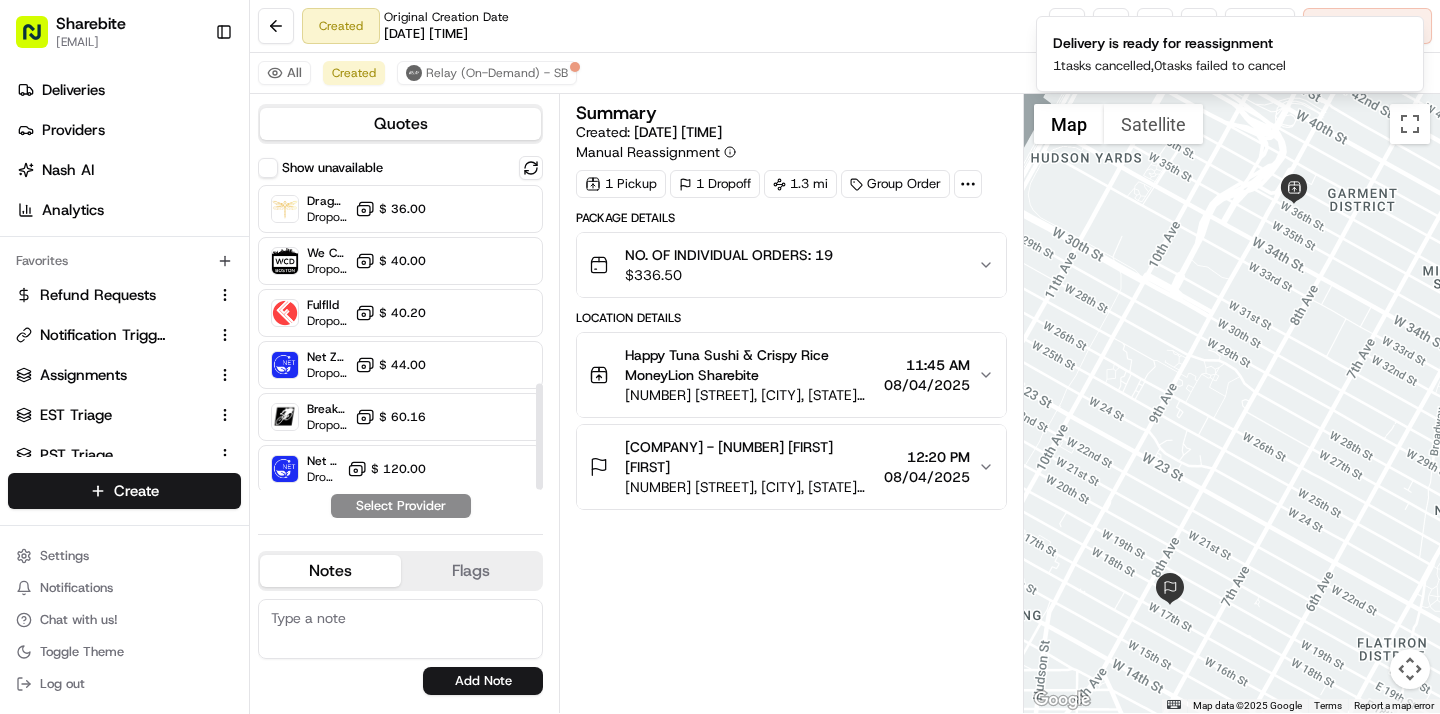 scroll, scrollTop: 574, scrollLeft: 0, axis: vertical 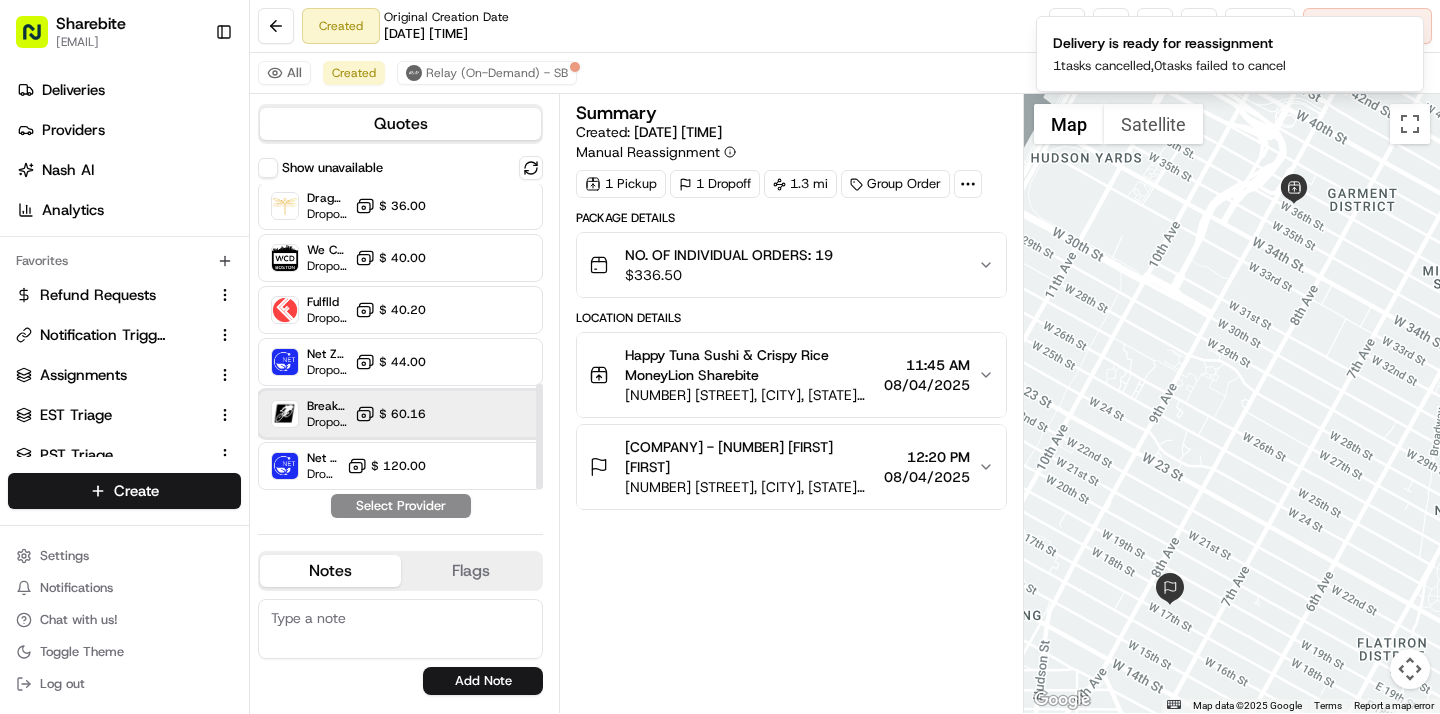 click on "Breakaway Courier (Bikes - hourly) Dropoff ETA   - $   60.16" at bounding box center (400, 414) 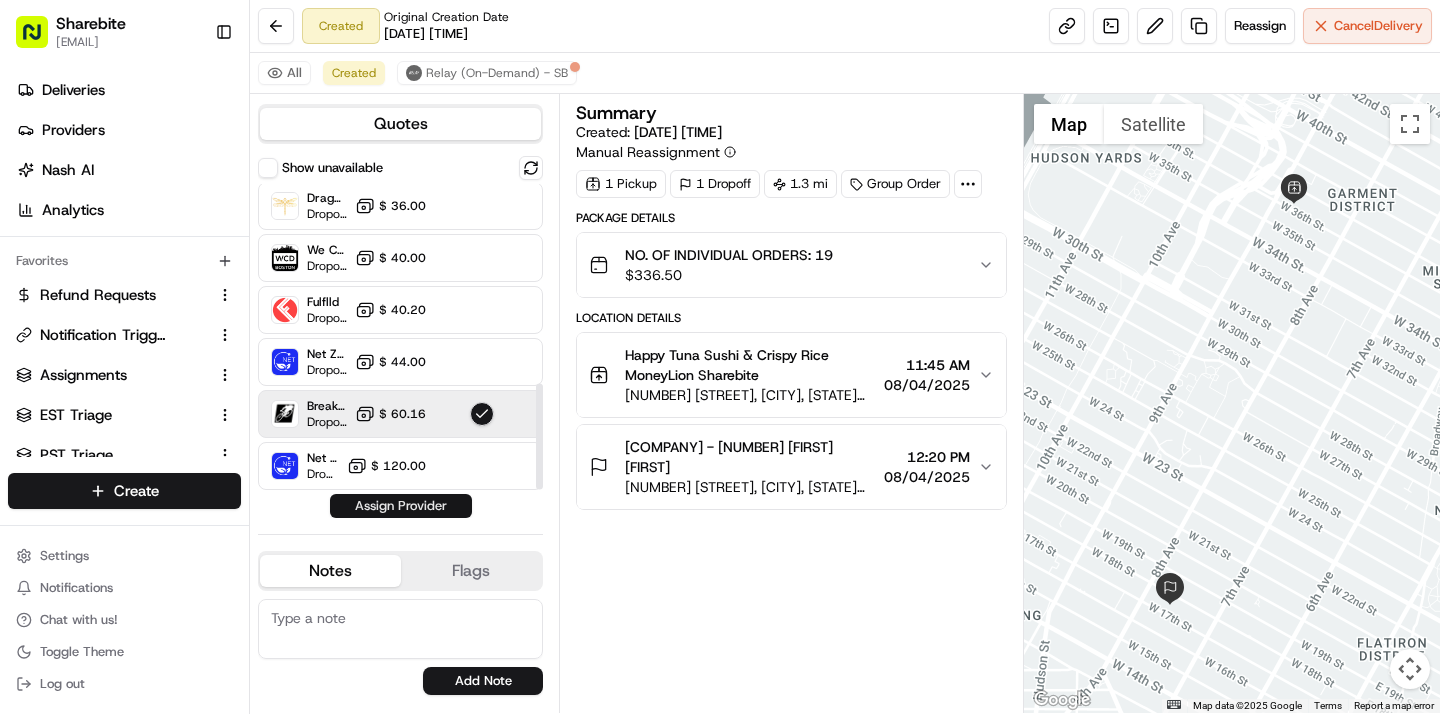 click on "Assign Provider" at bounding box center [401, 506] 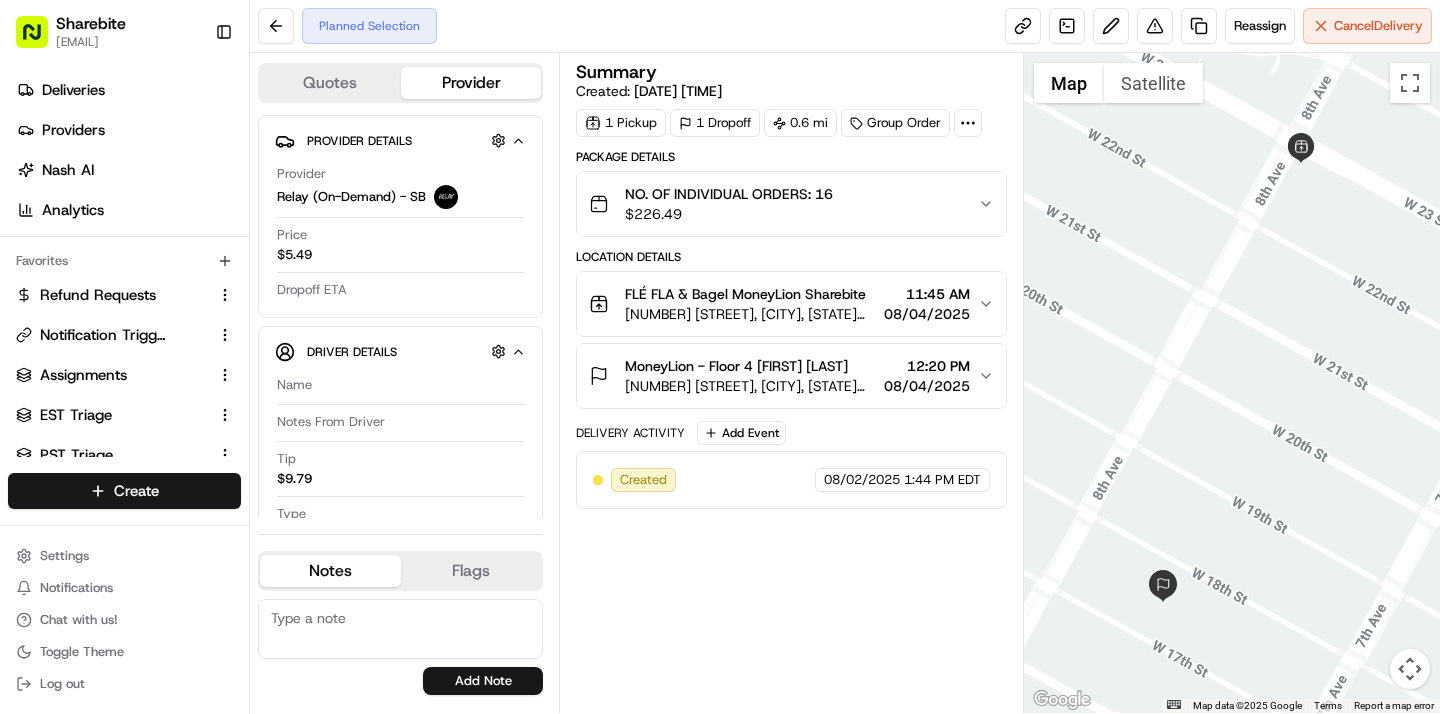 scroll, scrollTop: 0, scrollLeft: 0, axis: both 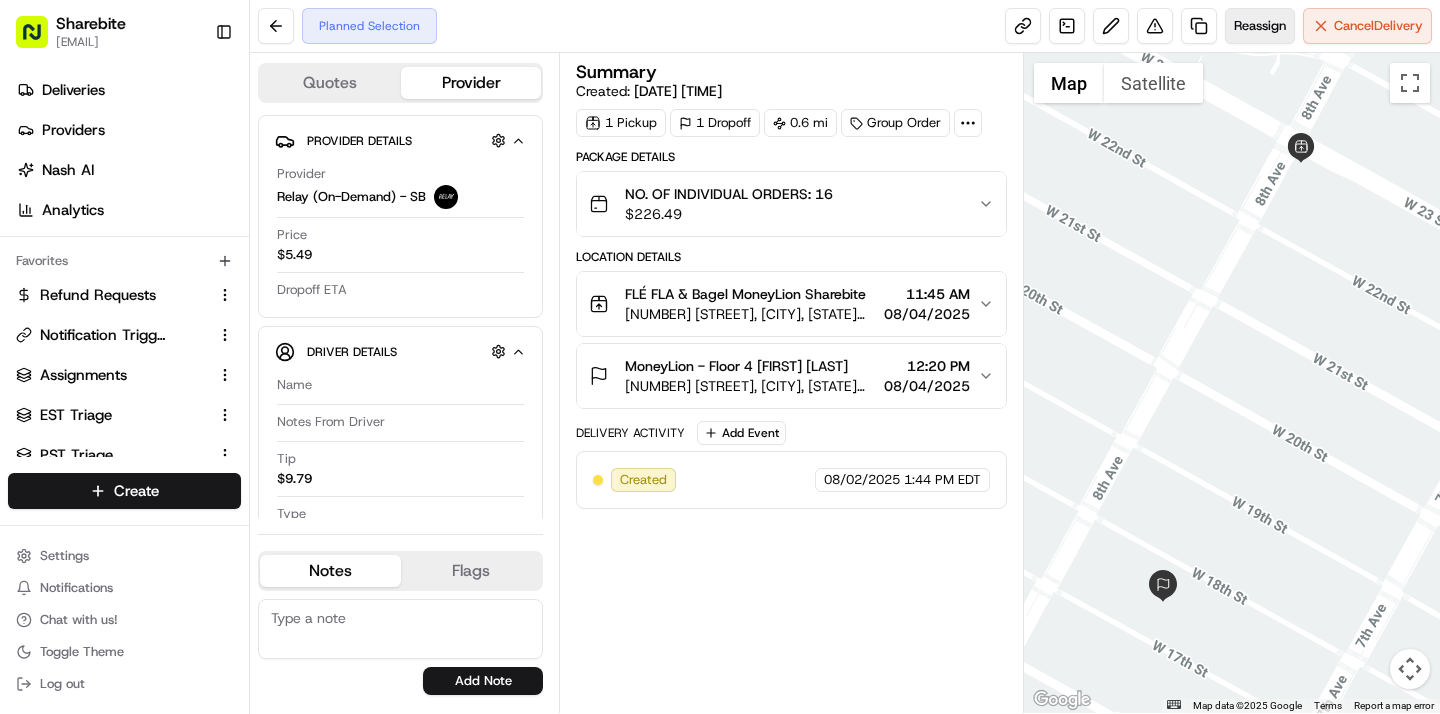 click on "Reassign" at bounding box center [1260, 26] 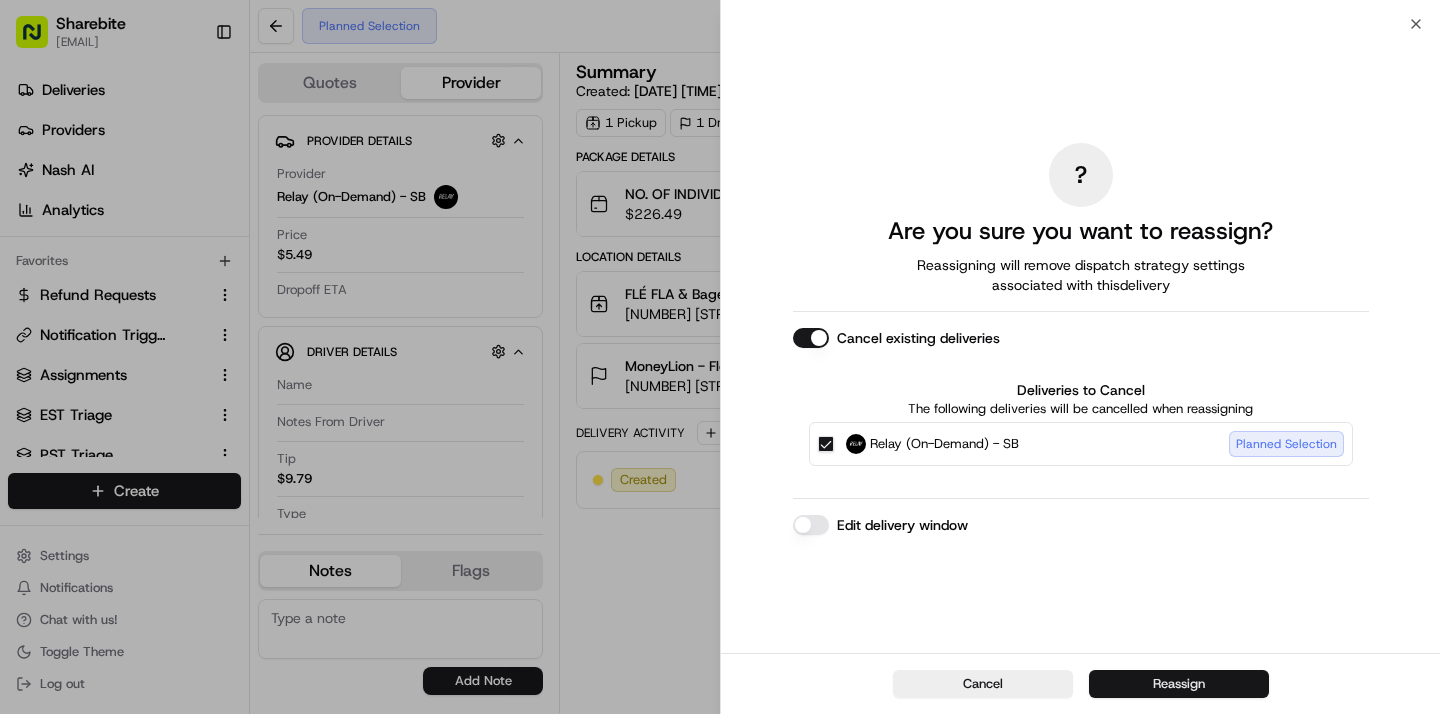 click on "Reassign" at bounding box center [1179, 684] 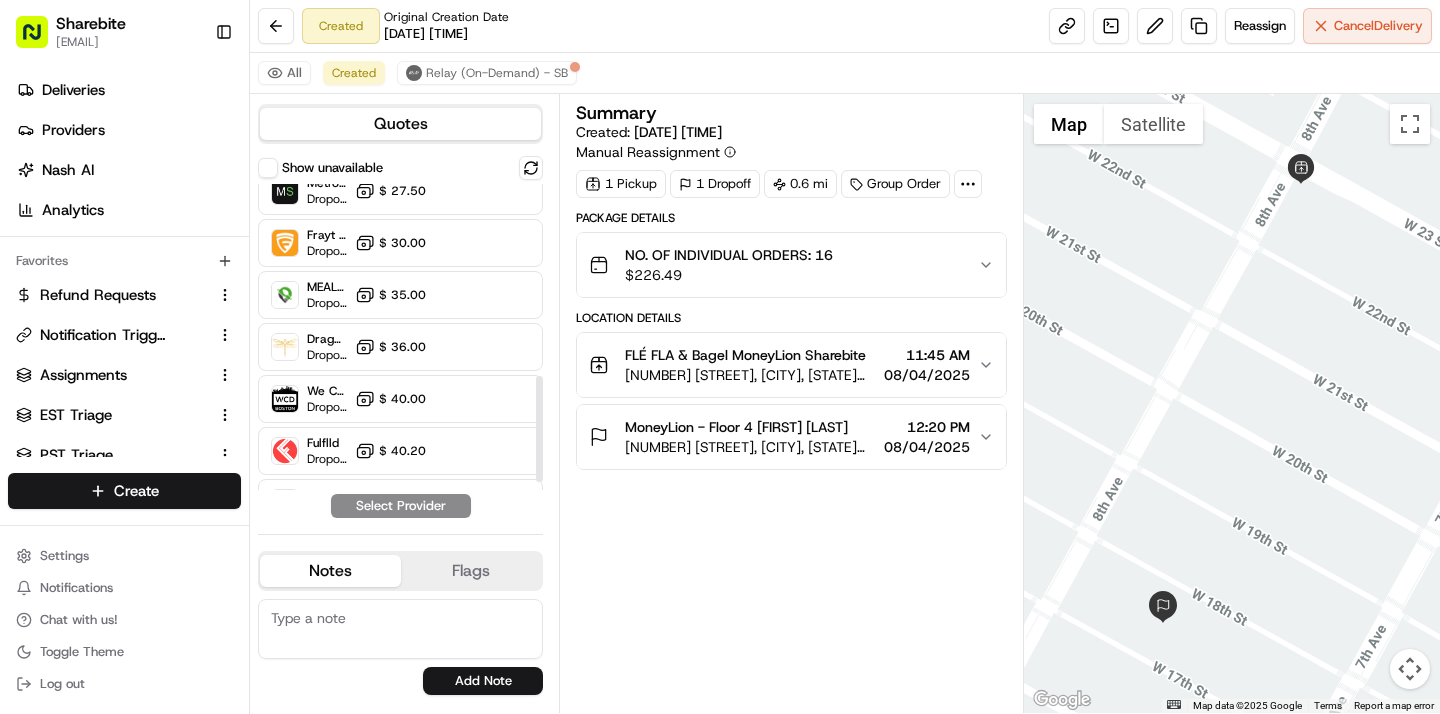 scroll, scrollTop: 574, scrollLeft: 0, axis: vertical 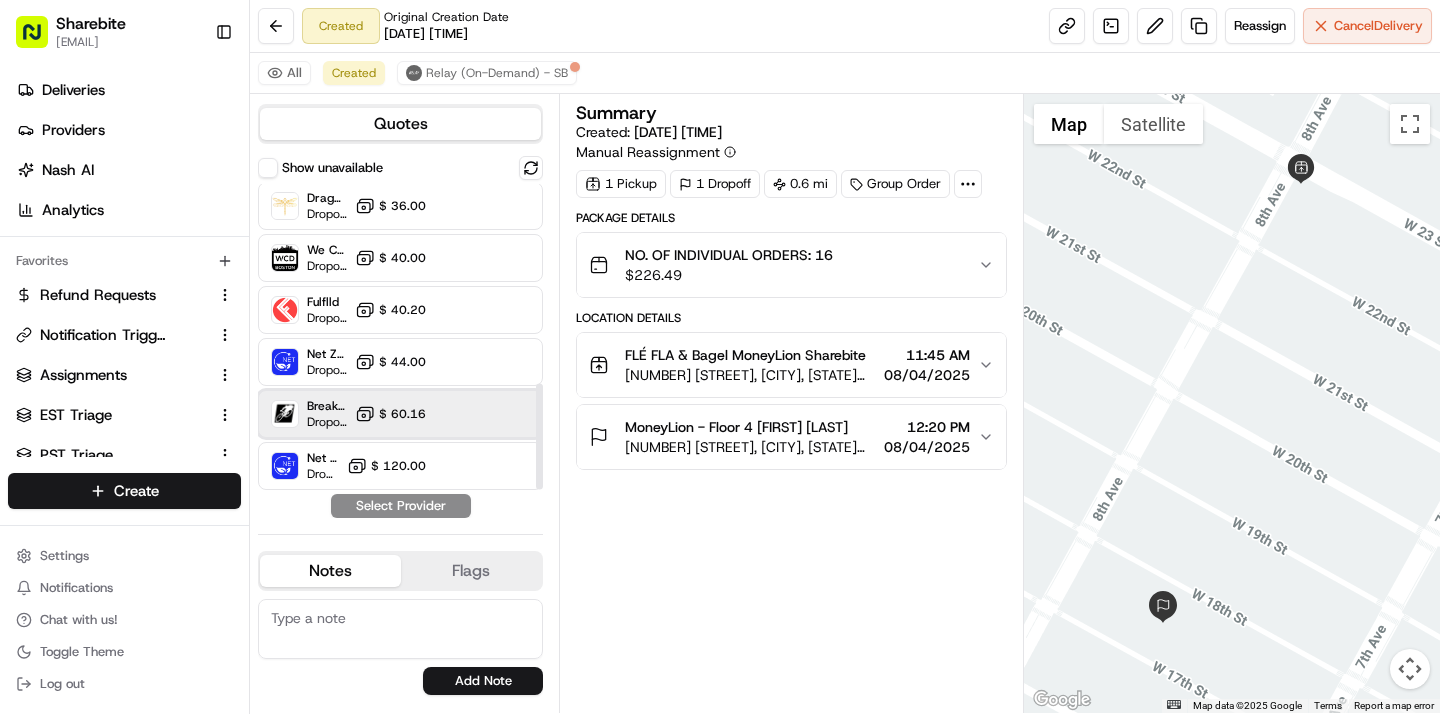 click on "Breakaway Courier (Bikes - hourly) Dropoff ETA   - $   60.16" at bounding box center [400, 414] 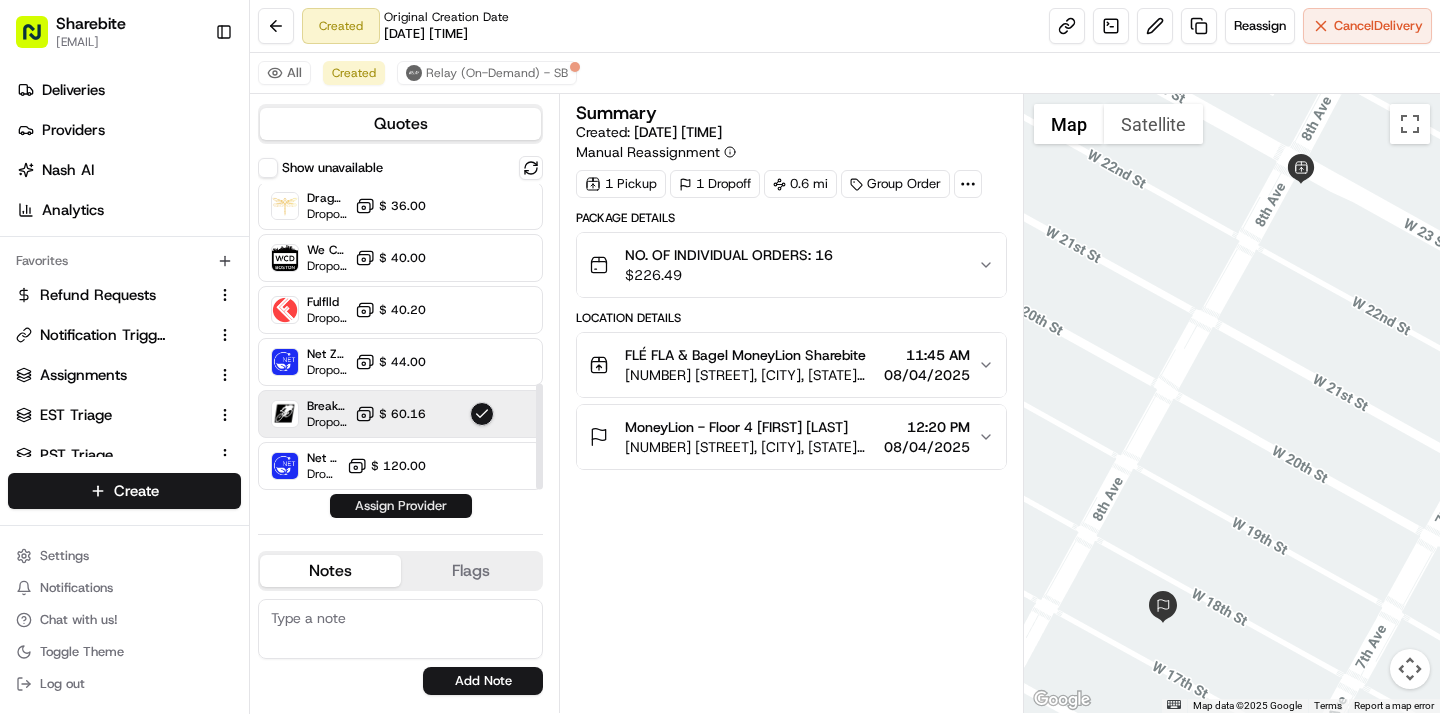click on "Assign Provider" at bounding box center (401, 506) 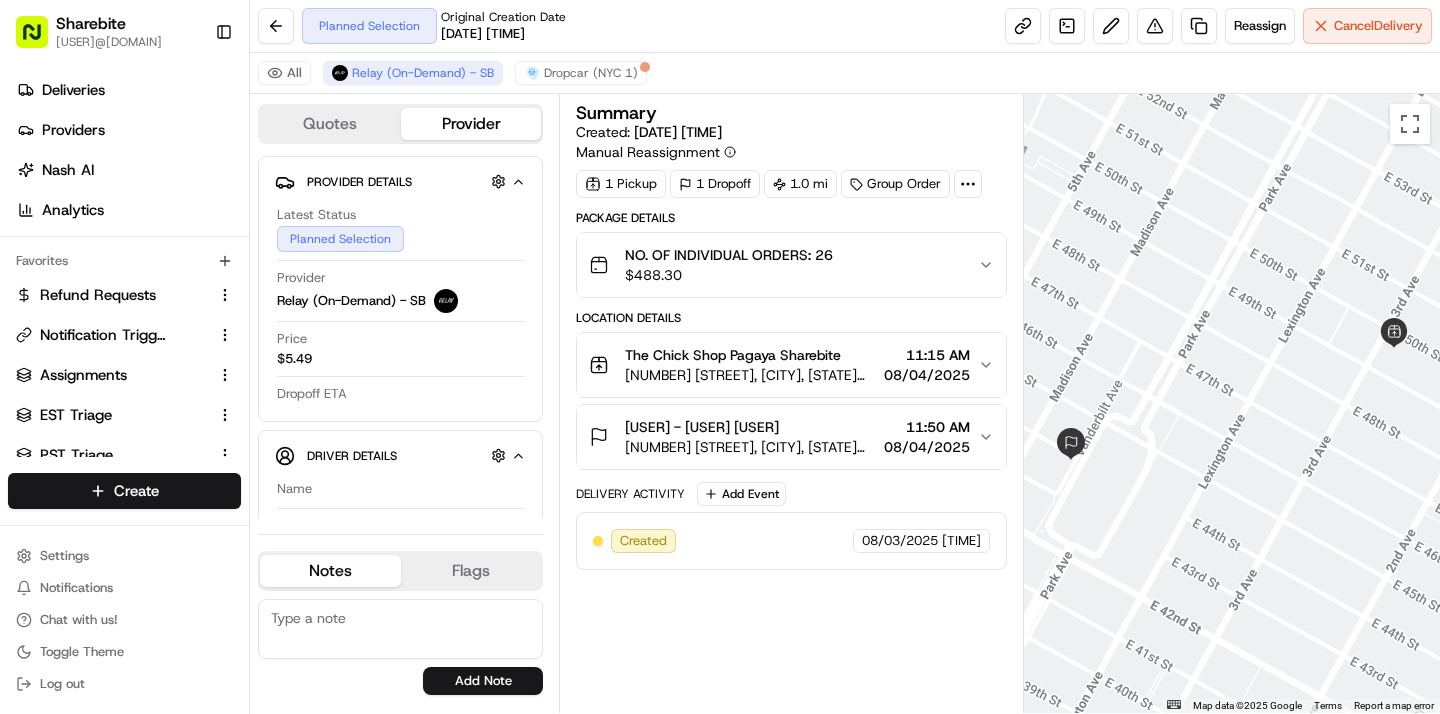 scroll, scrollTop: 0, scrollLeft: 0, axis: both 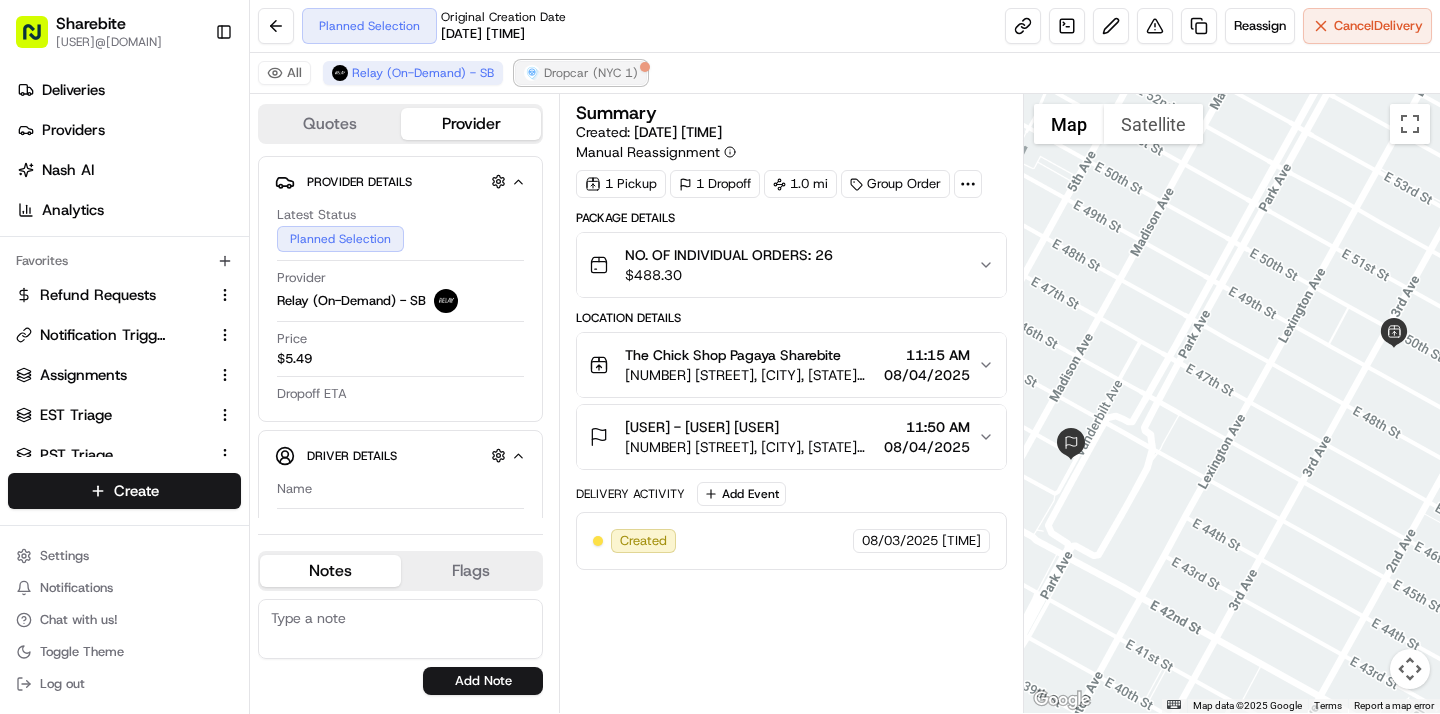 click on "Dropcar (NYC 1)" at bounding box center [581, 73] 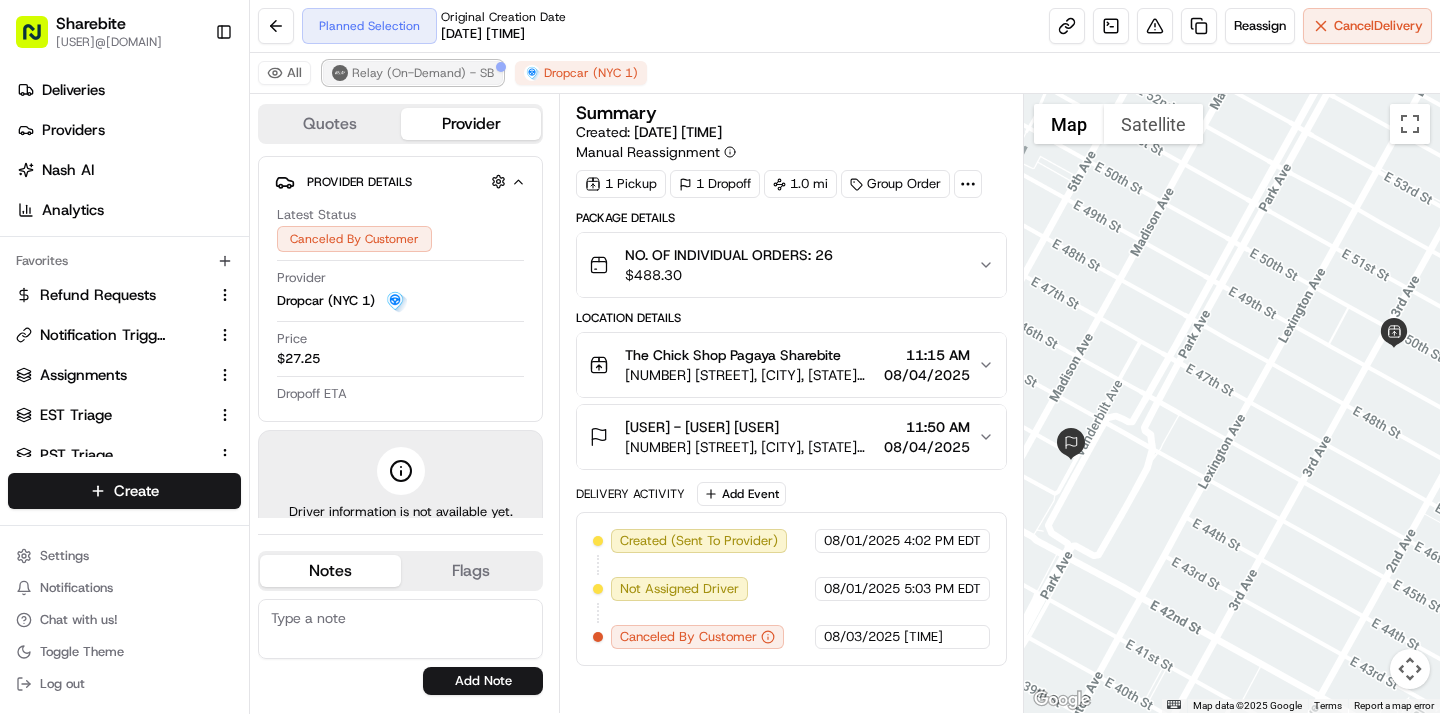click on "Relay (On-Demand) - SB" at bounding box center [423, 73] 